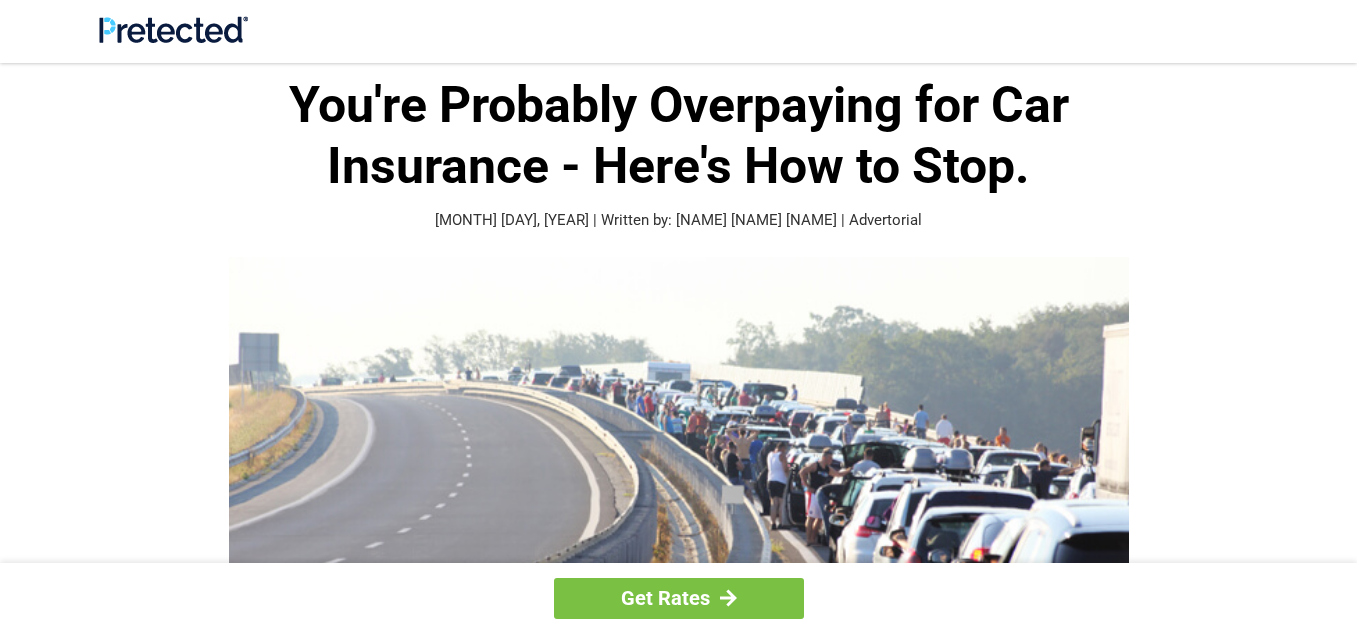 scroll, scrollTop: 0, scrollLeft: 0, axis: both 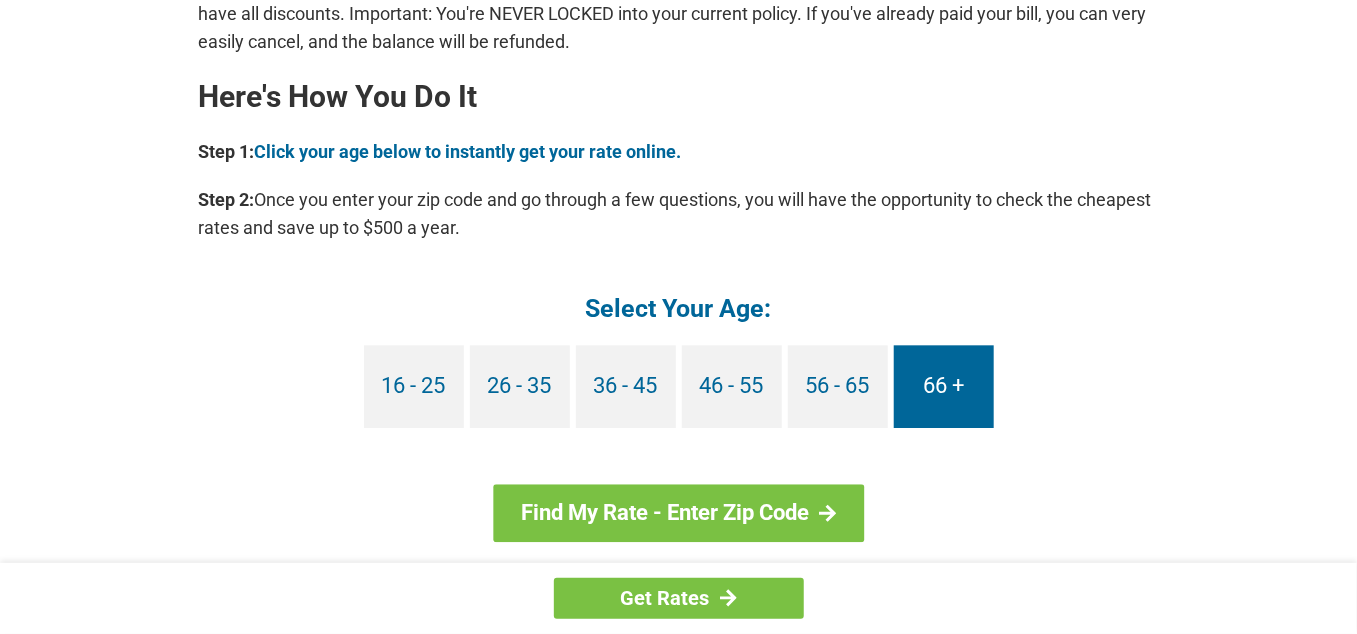 click on "66 +" at bounding box center [944, 386] 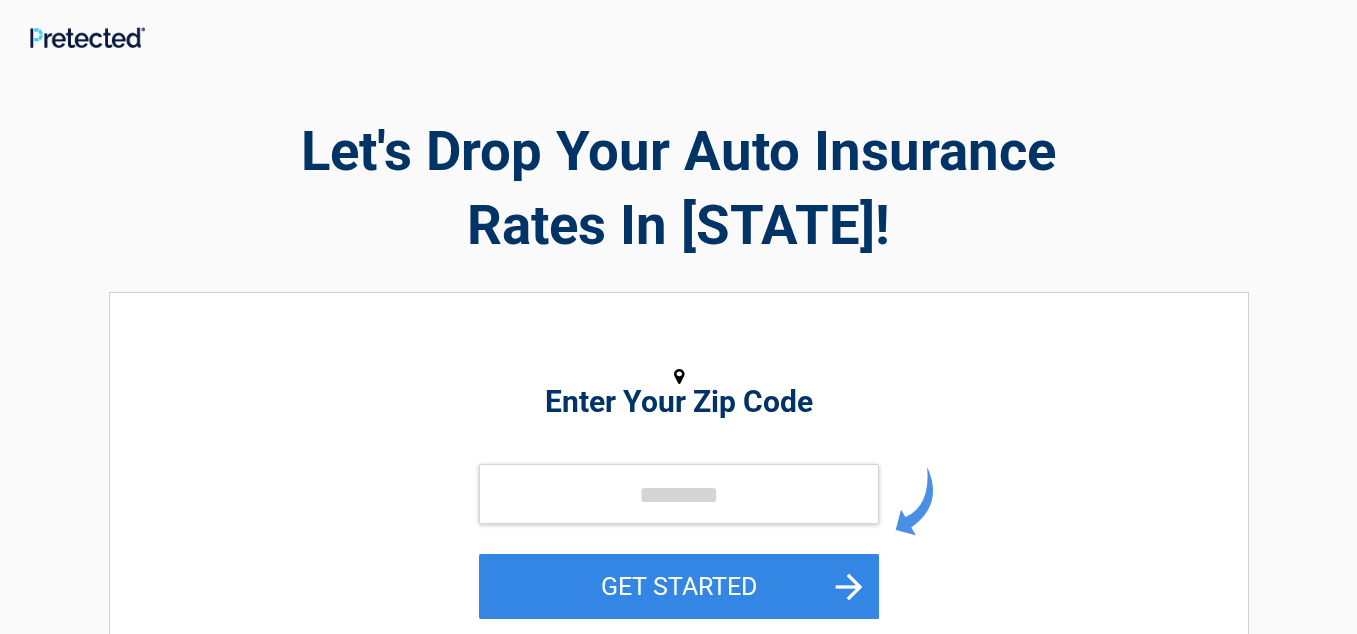 scroll, scrollTop: 0, scrollLeft: 0, axis: both 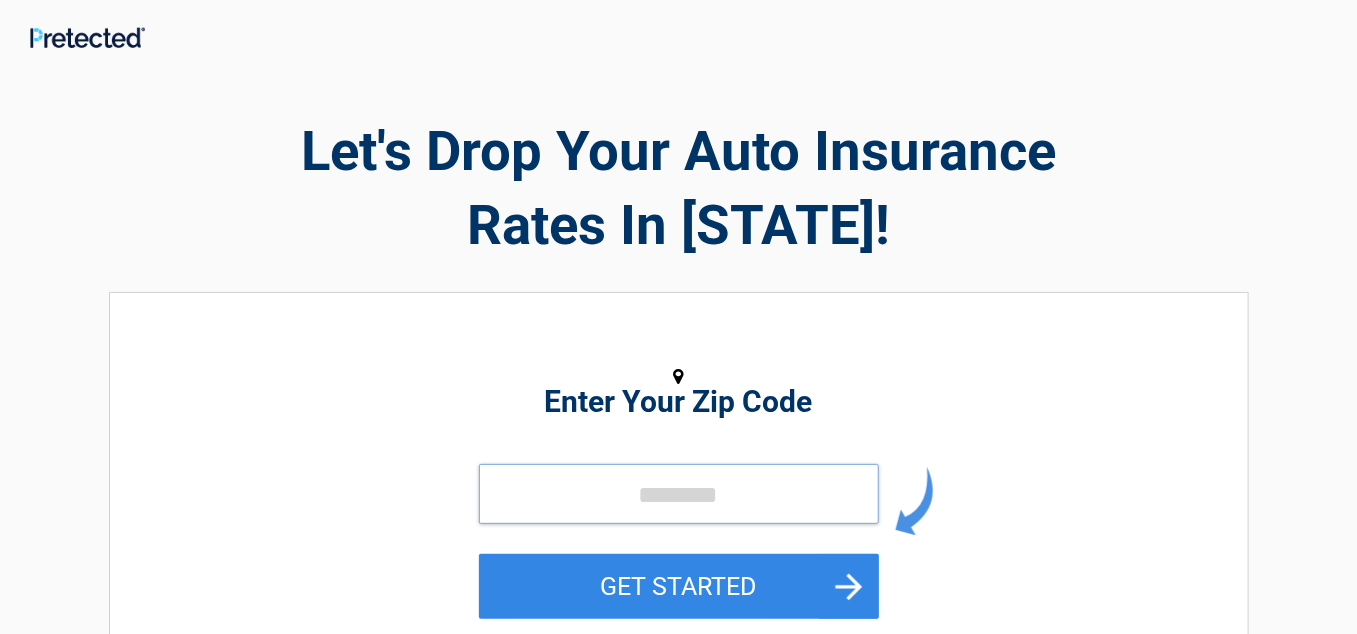 click at bounding box center [679, 494] 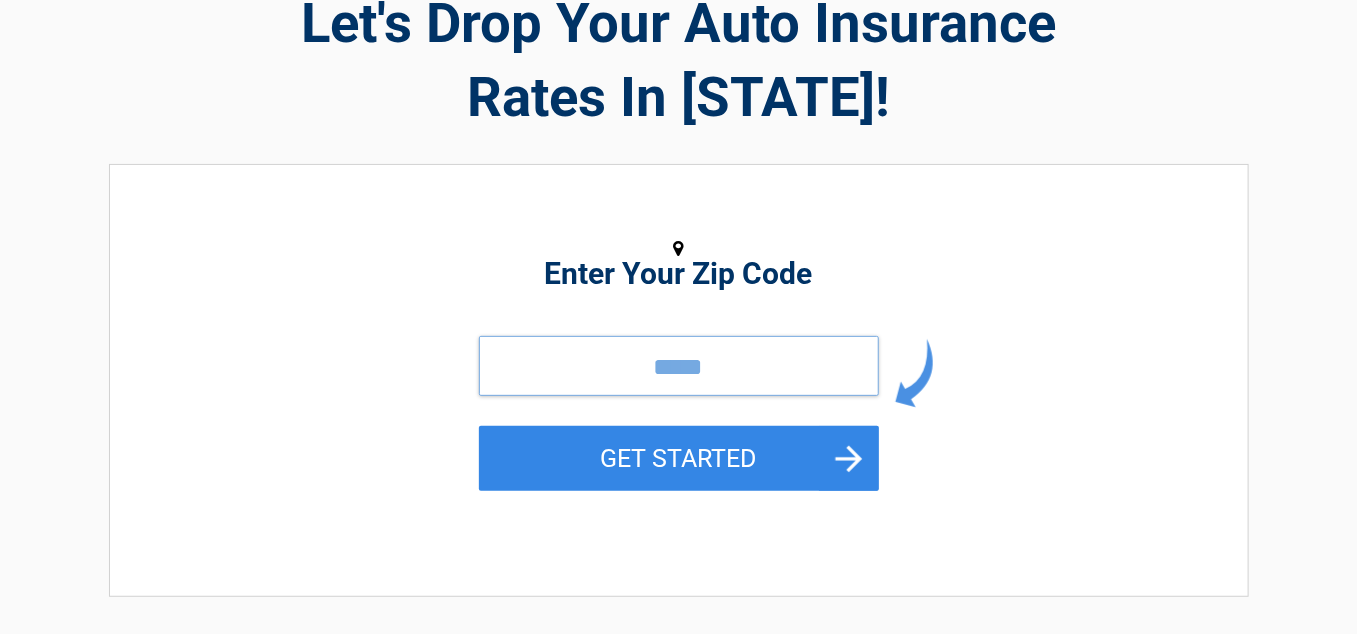 scroll, scrollTop: 137, scrollLeft: 0, axis: vertical 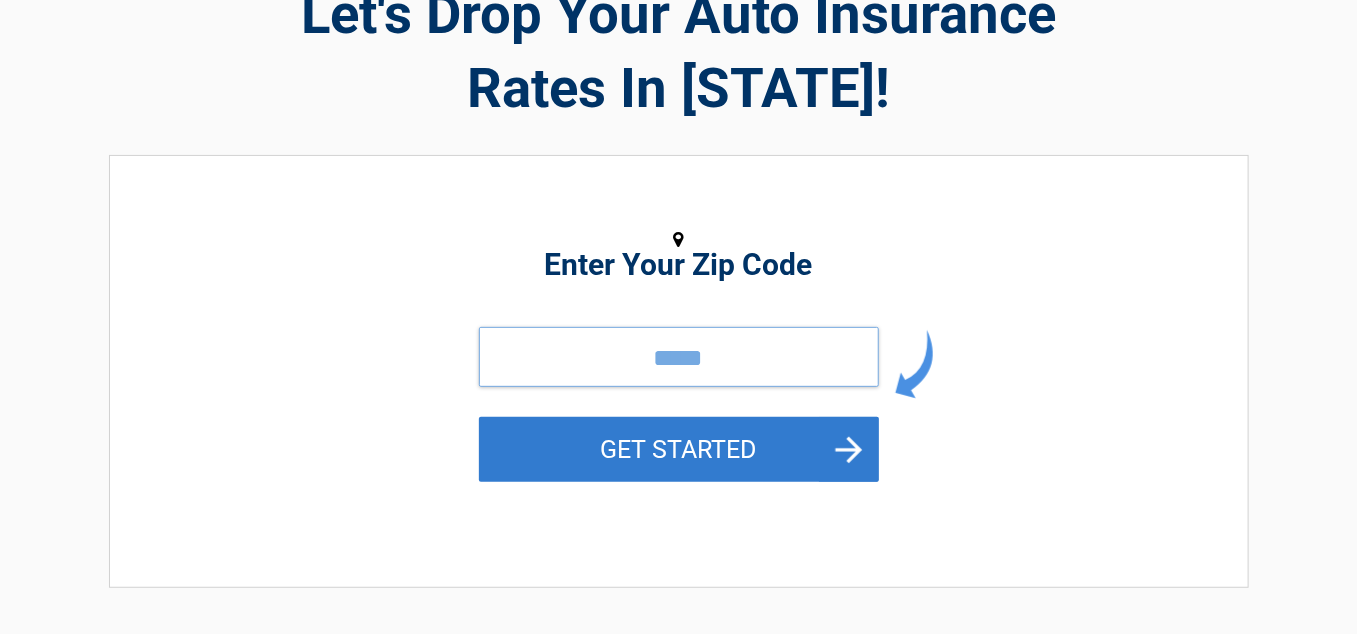 type on "*****" 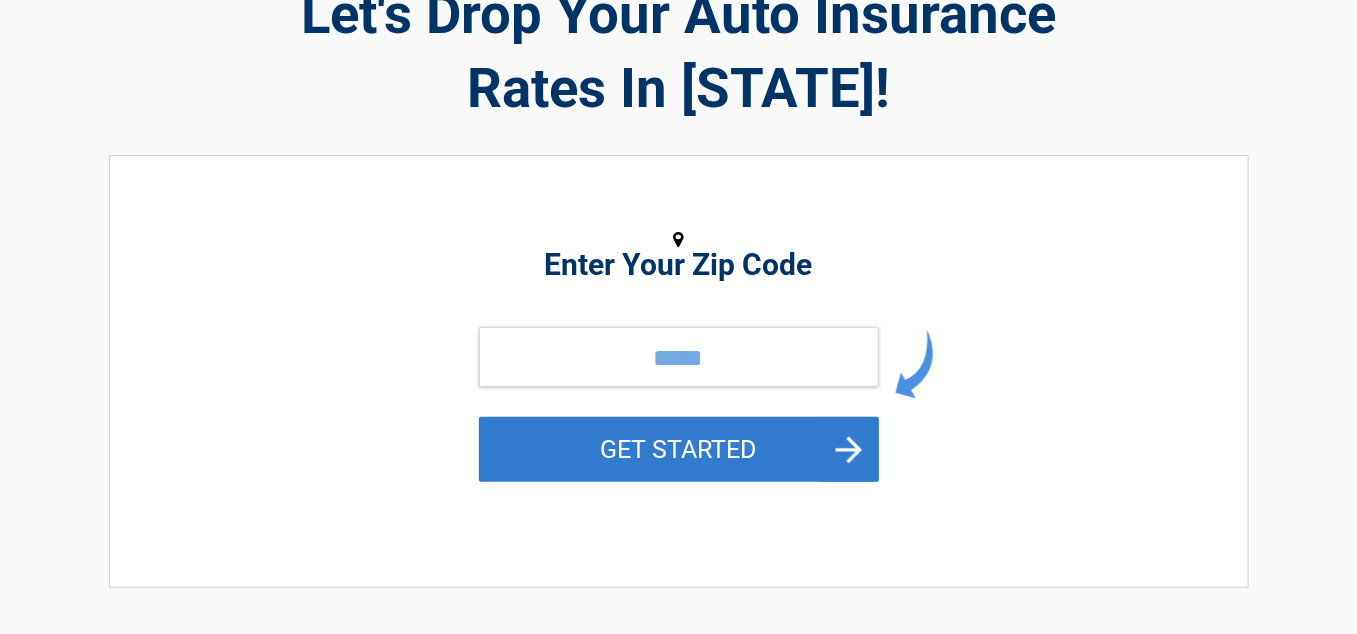 click on "GET STARTED" at bounding box center (679, 449) 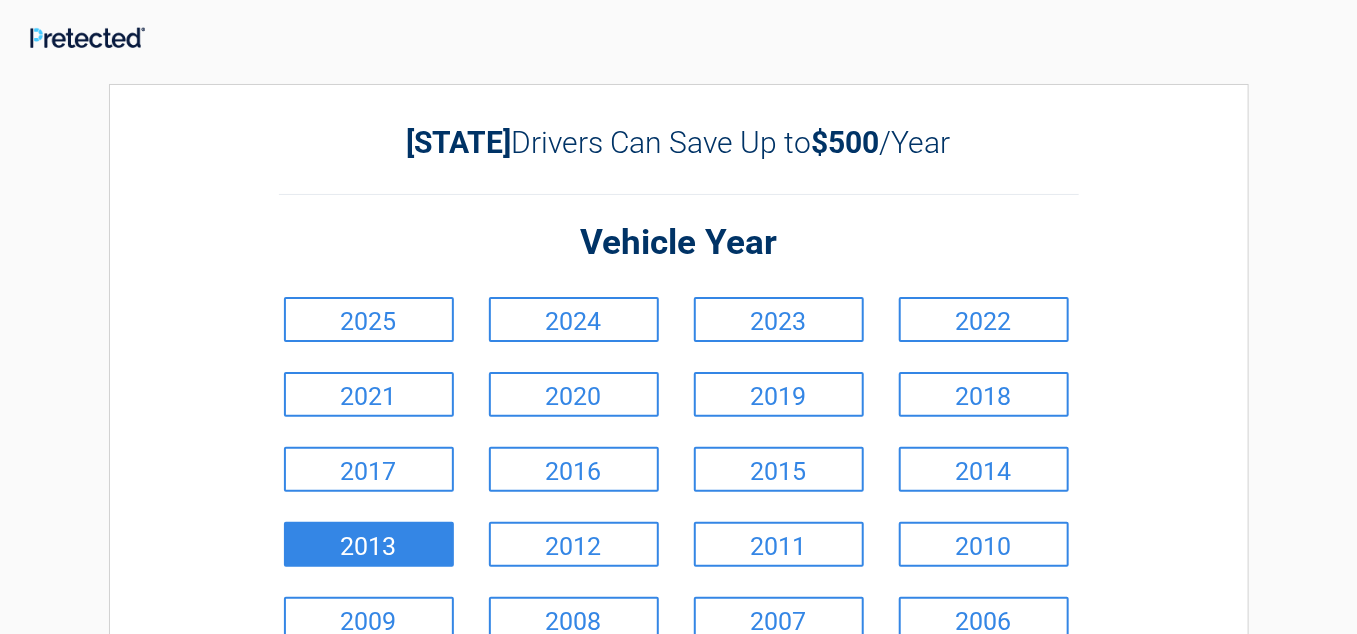 click on "2013" at bounding box center (369, 544) 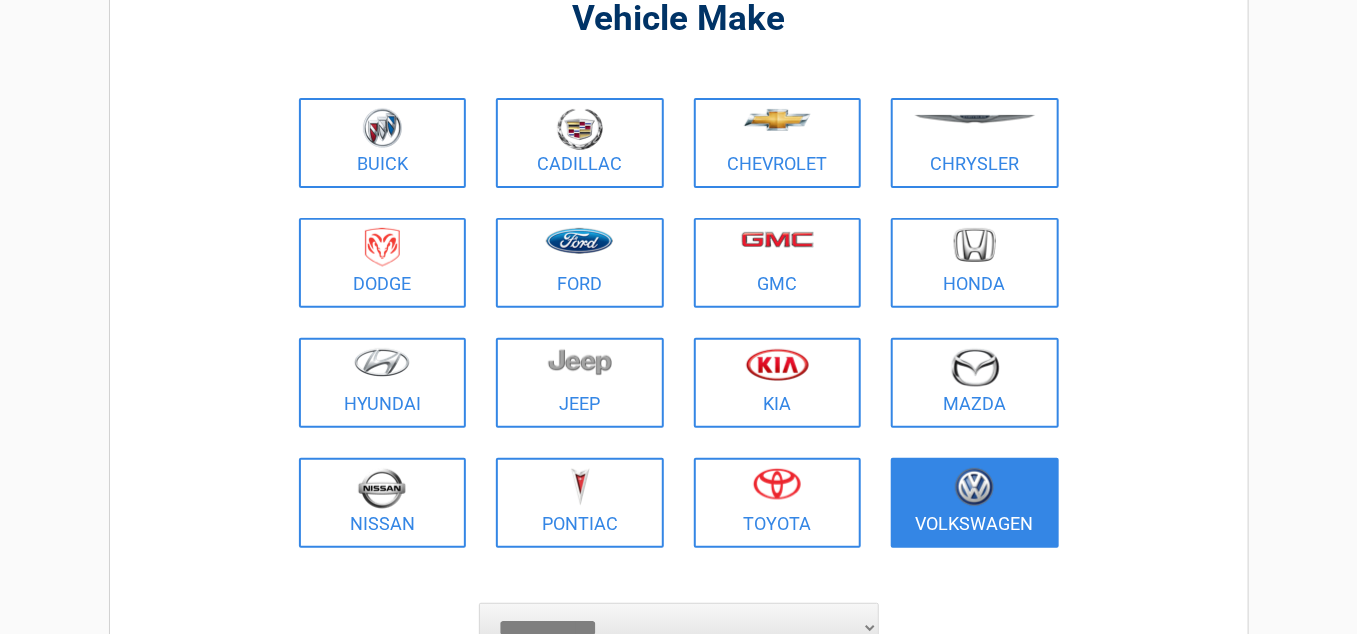 scroll, scrollTop: 227, scrollLeft: 0, axis: vertical 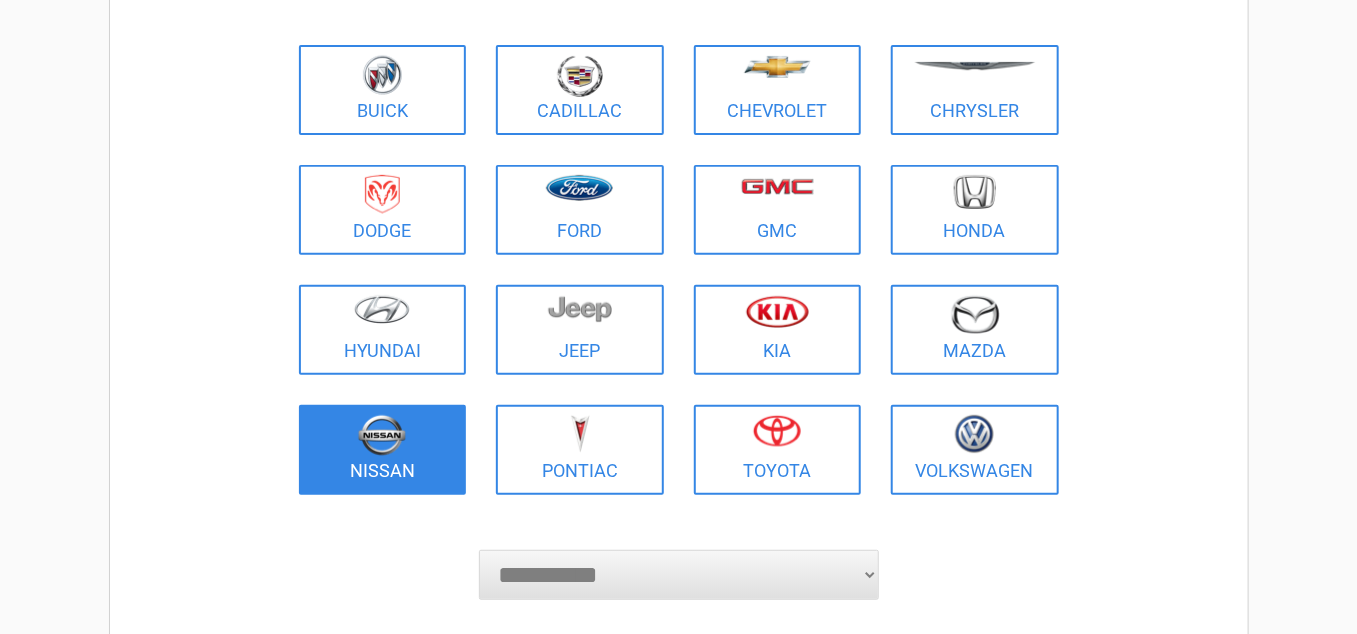 click at bounding box center [383, 437] 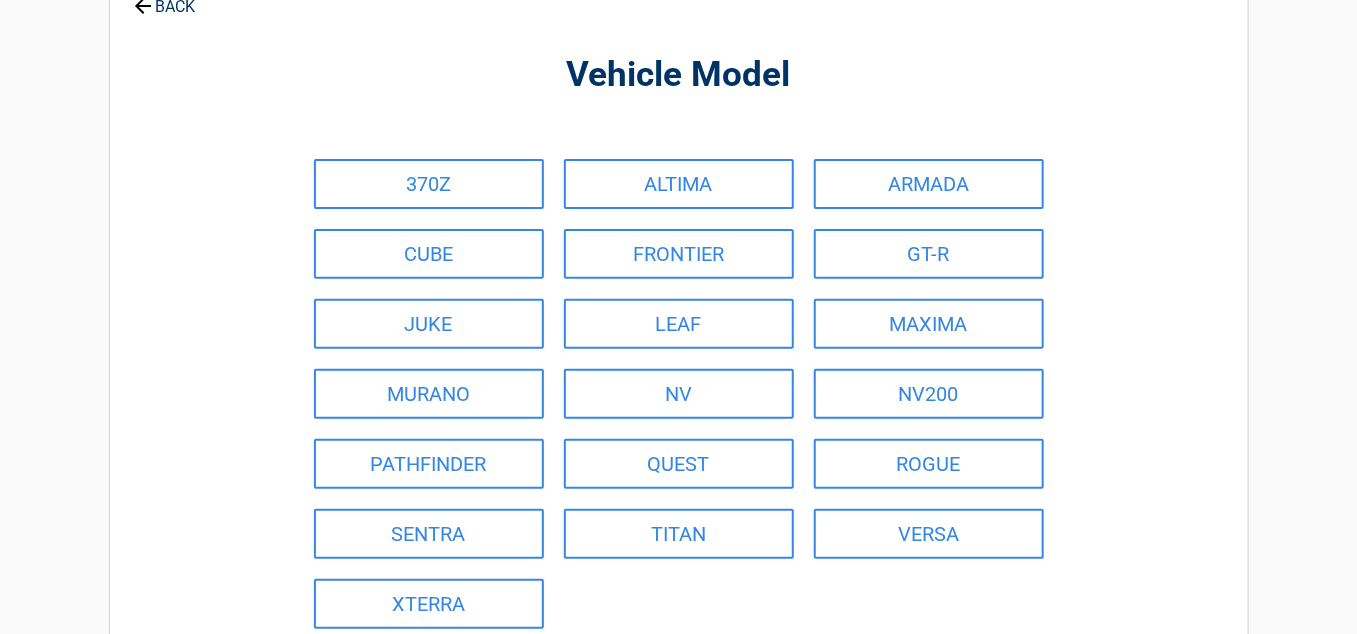scroll, scrollTop: 139, scrollLeft: 0, axis: vertical 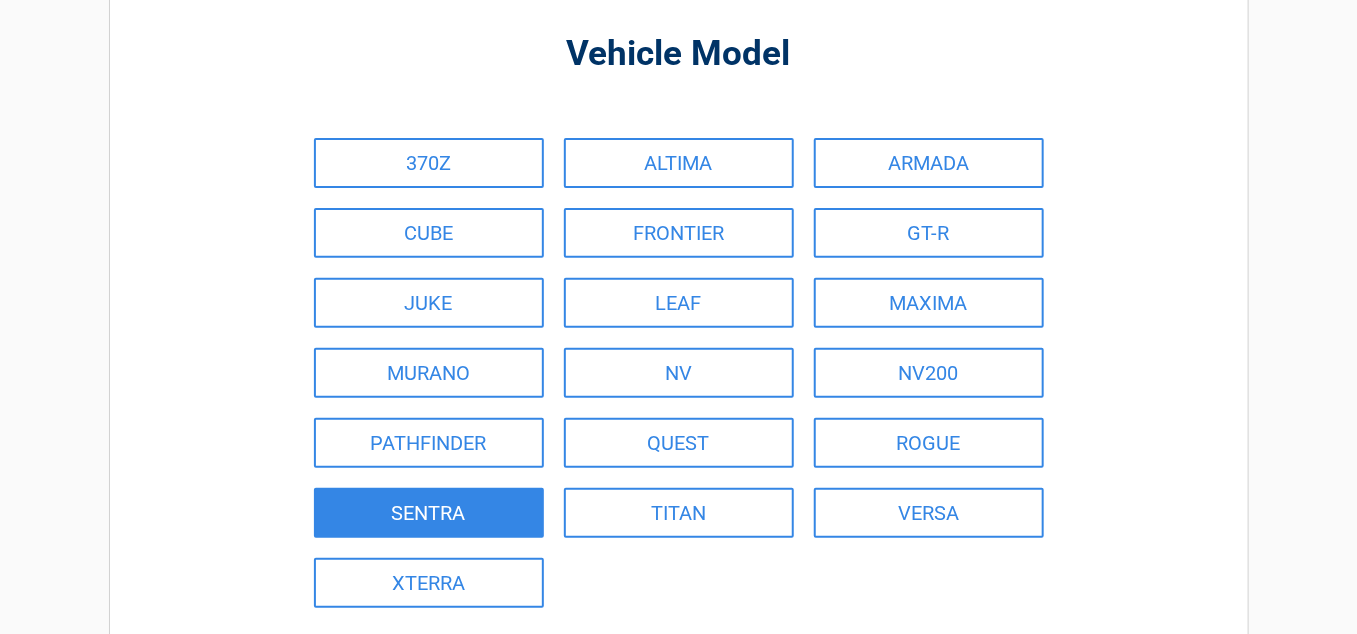 click on "SENTRA" at bounding box center [429, 513] 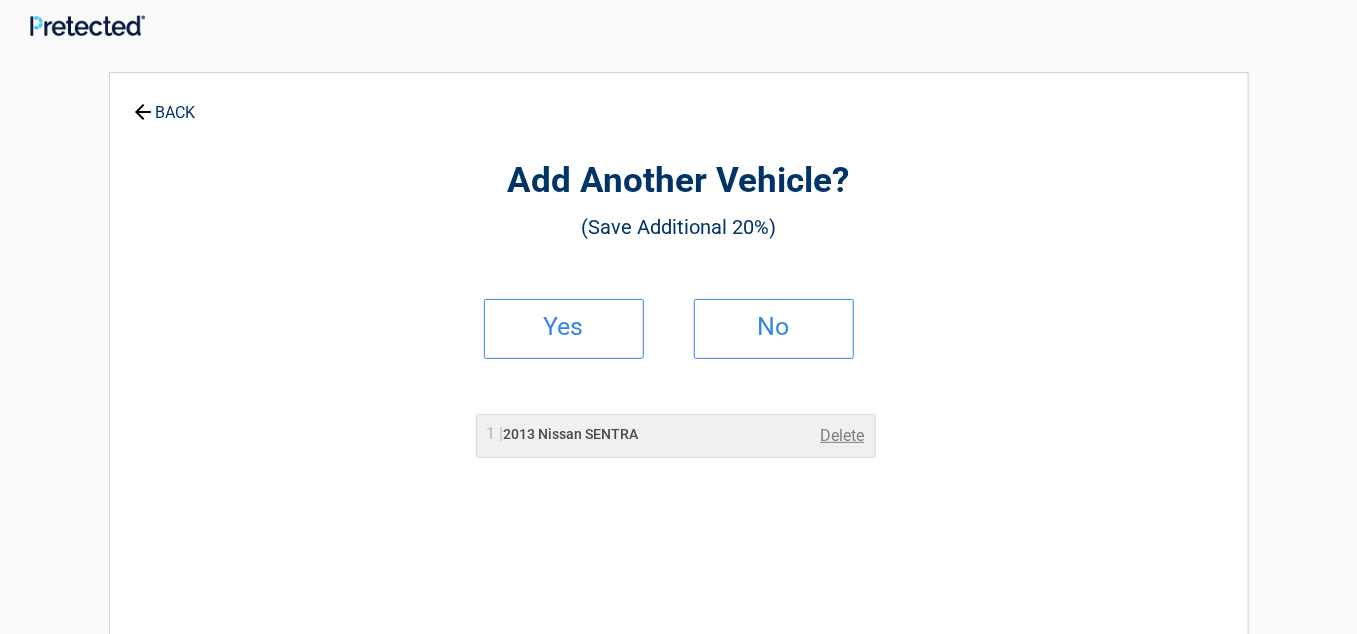scroll, scrollTop: 0, scrollLeft: 0, axis: both 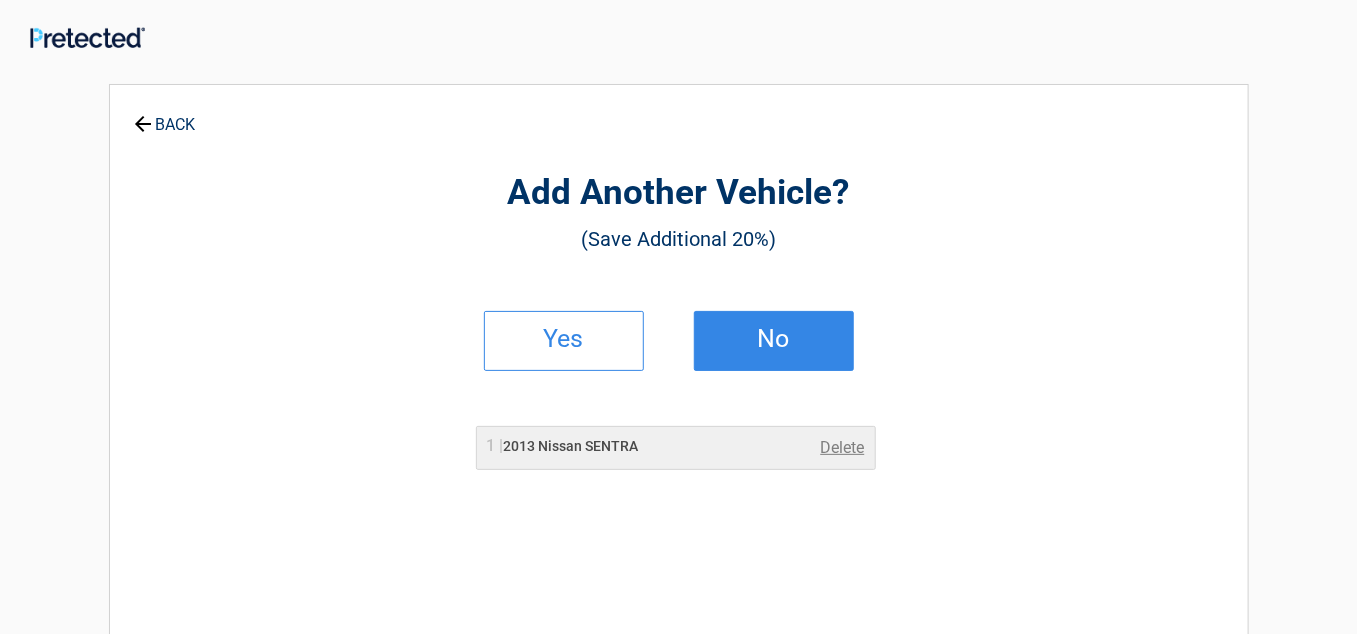 click on "No" at bounding box center [774, 339] 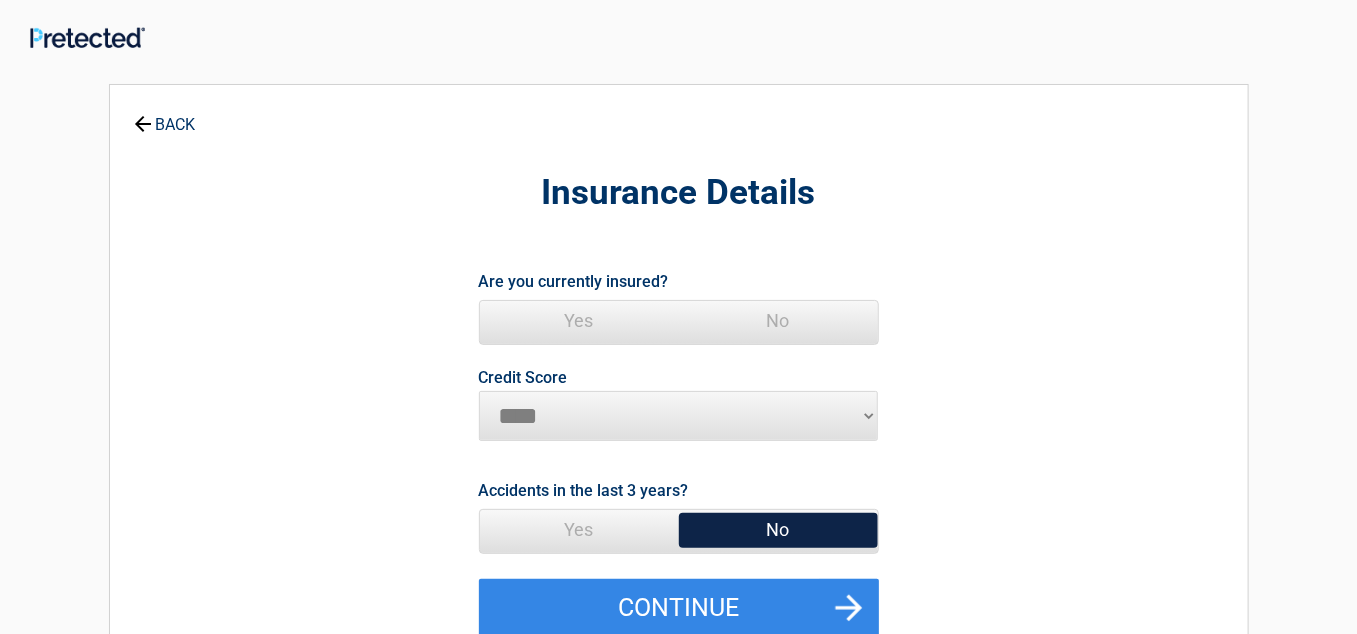 click on "Yes" at bounding box center [579, 321] 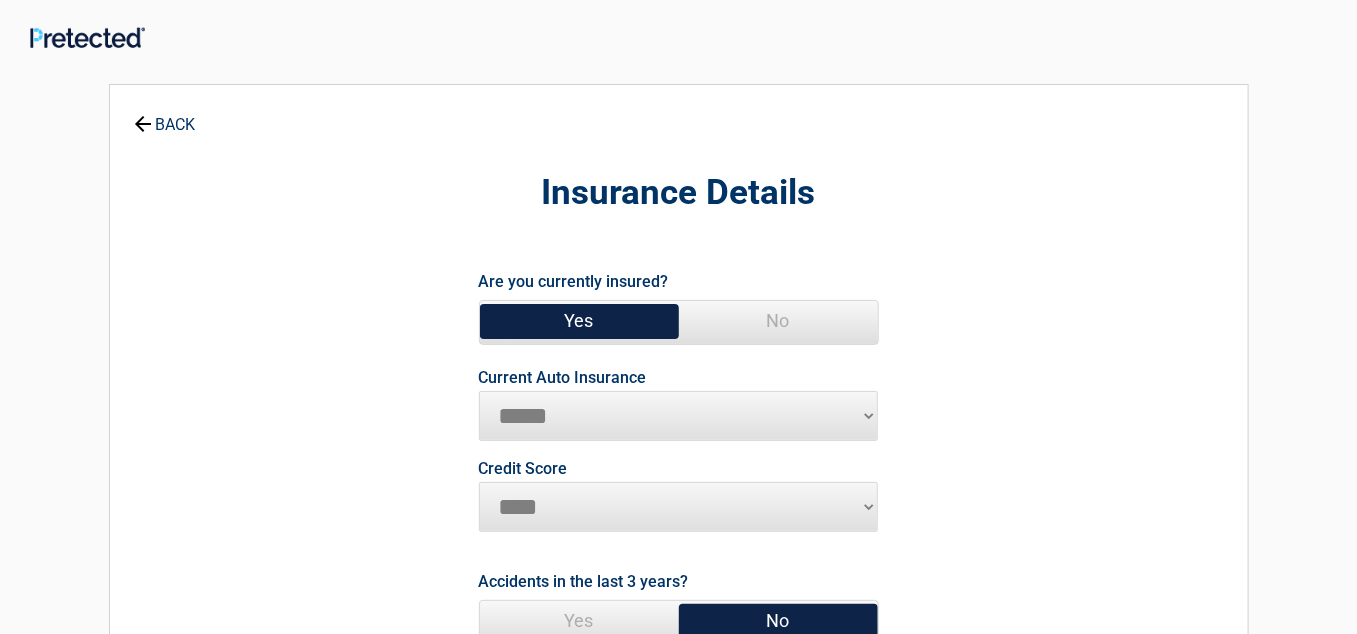click on "**********" at bounding box center [679, 416] 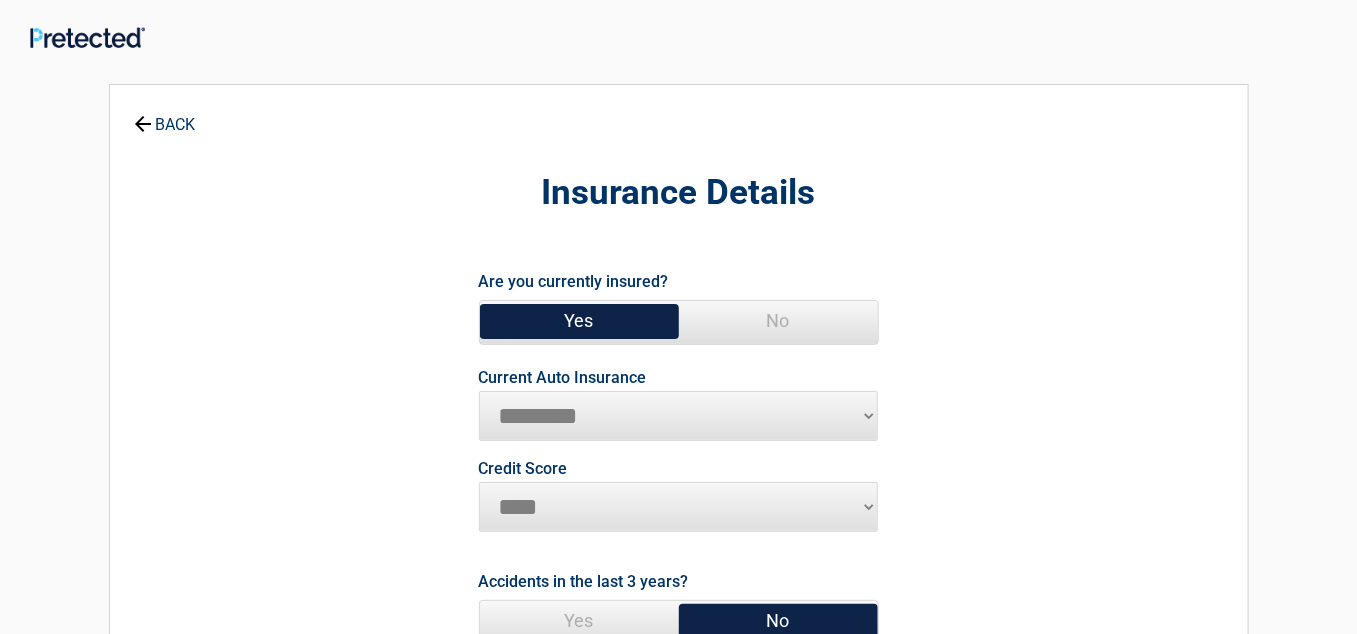 click on "**********" at bounding box center [679, 416] 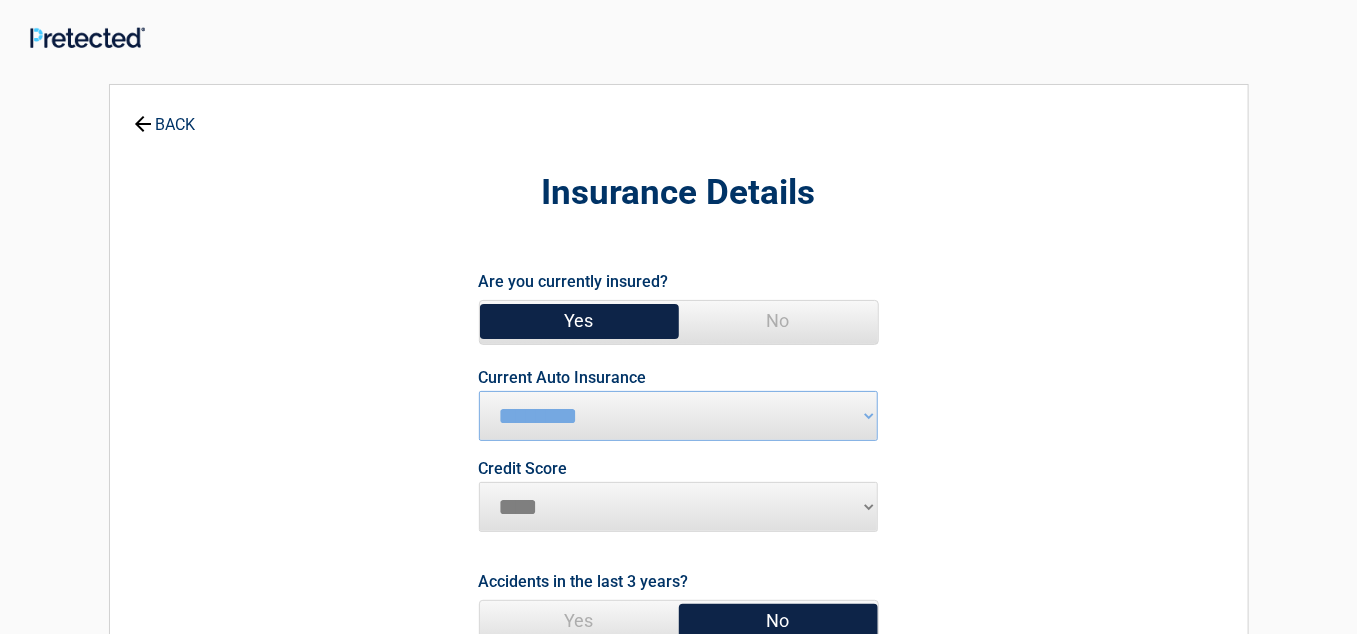 click on "*********
****
*******
****" at bounding box center [679, 507] 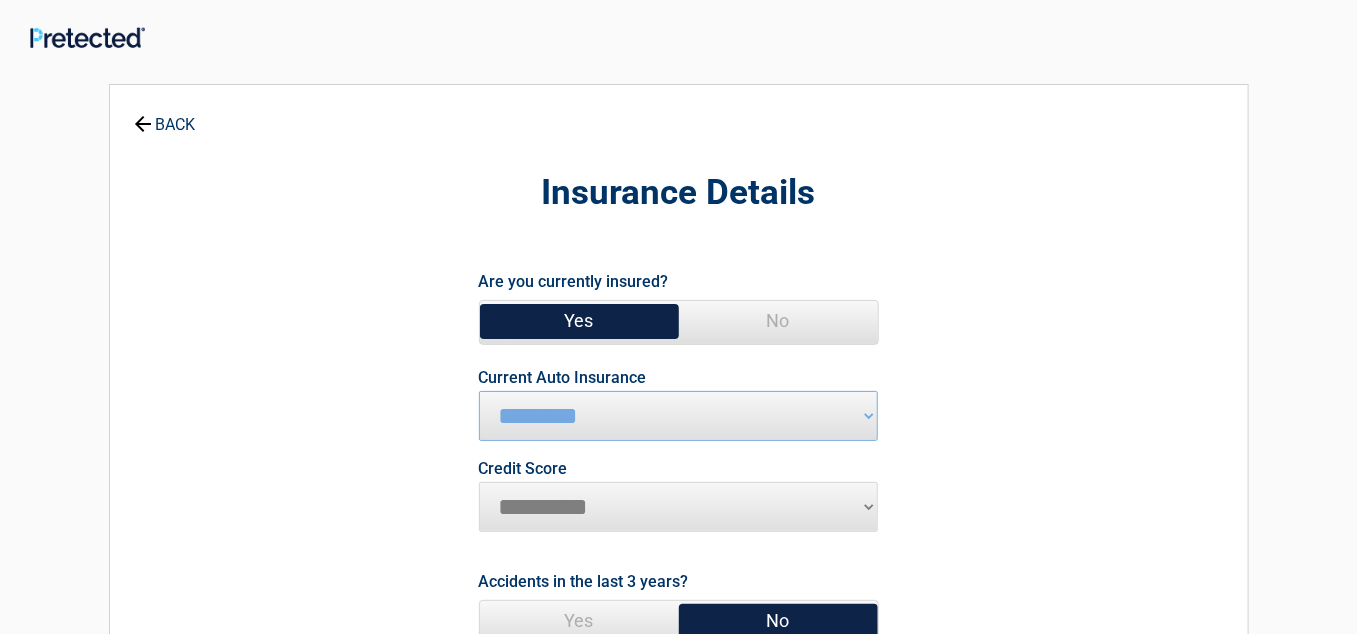 click on "*********
****
*******
****" at bounding box center (679, 507) 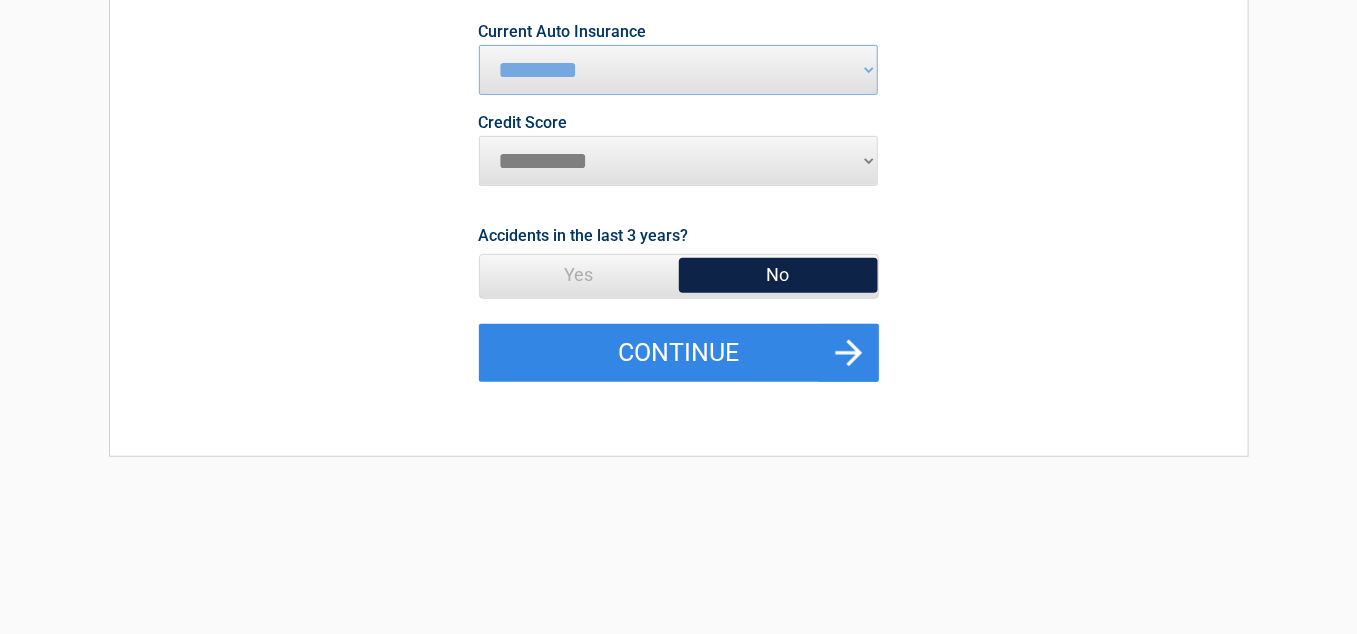 scroll, scrollTop: 441, scrollLeft: 0, axis: vertical 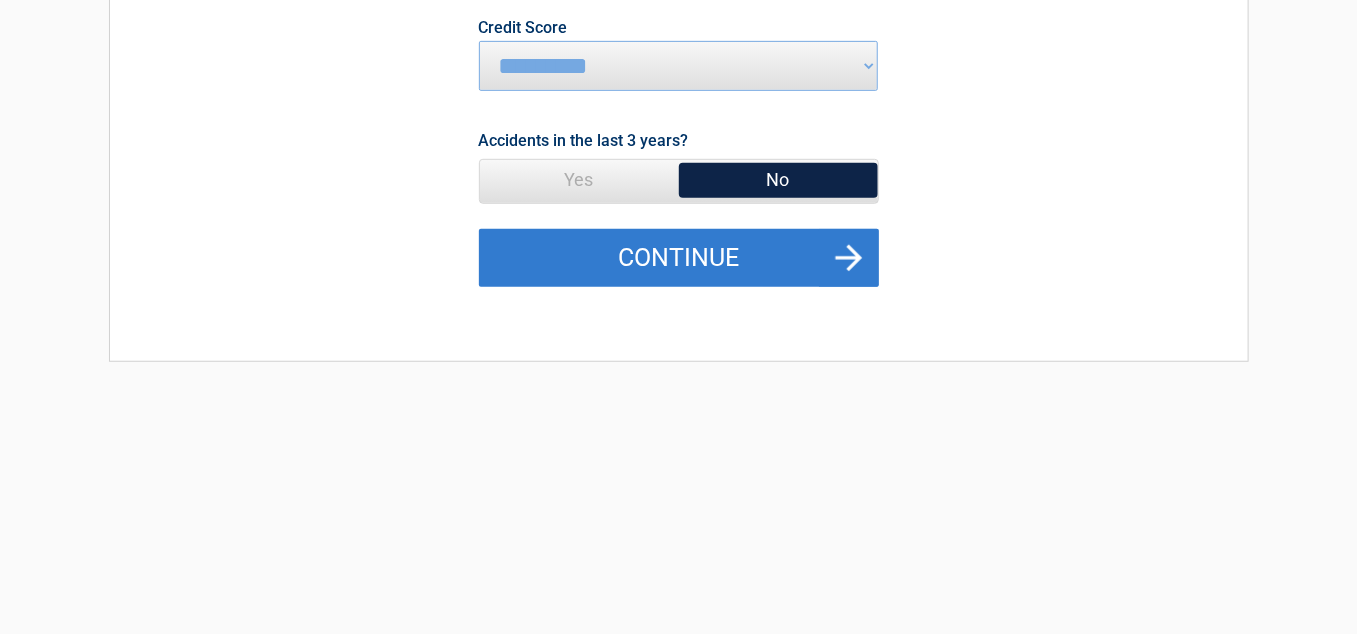 click on "Continue" at bounding box center [679, 258] 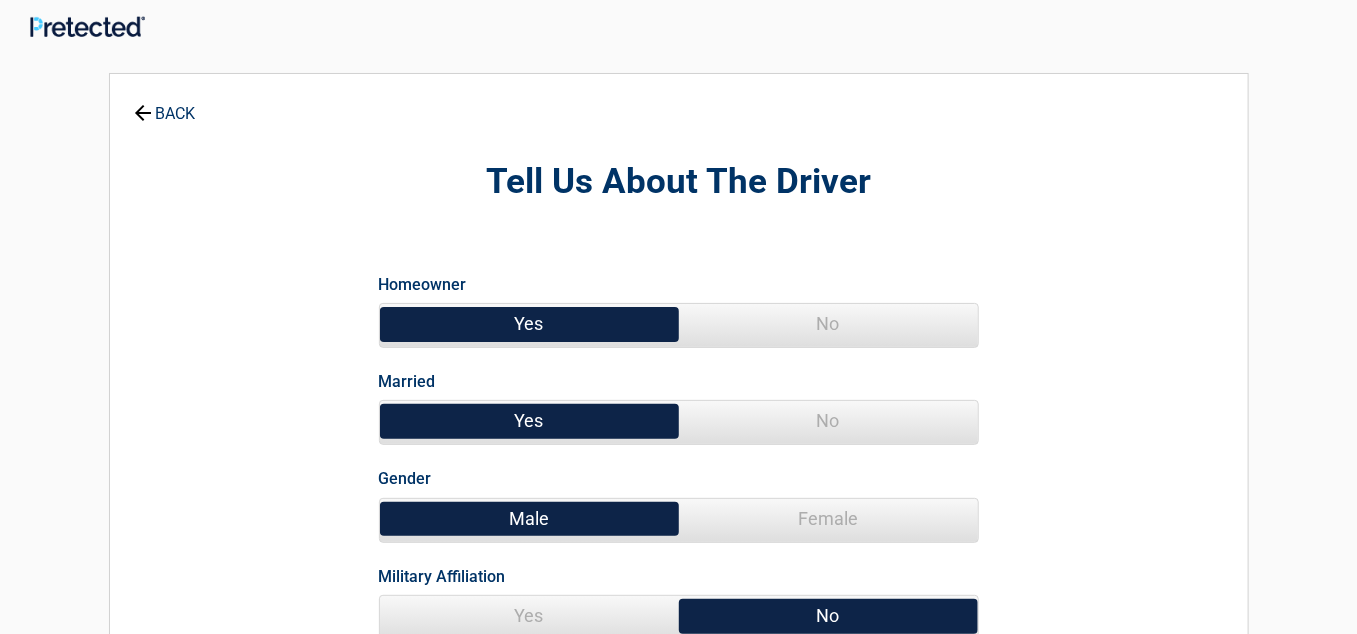 scroll, scrollTop: 0, scrollLeft: 0, axis: both 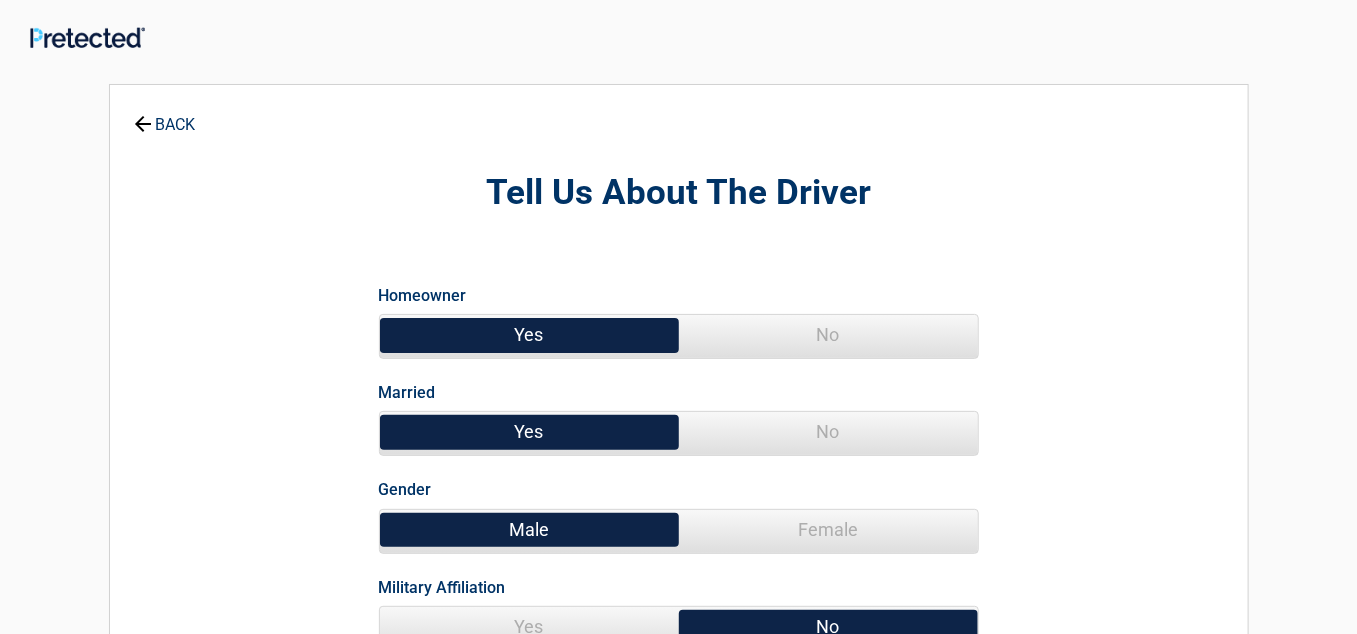 click on "No" at bounding box center (828, 432) 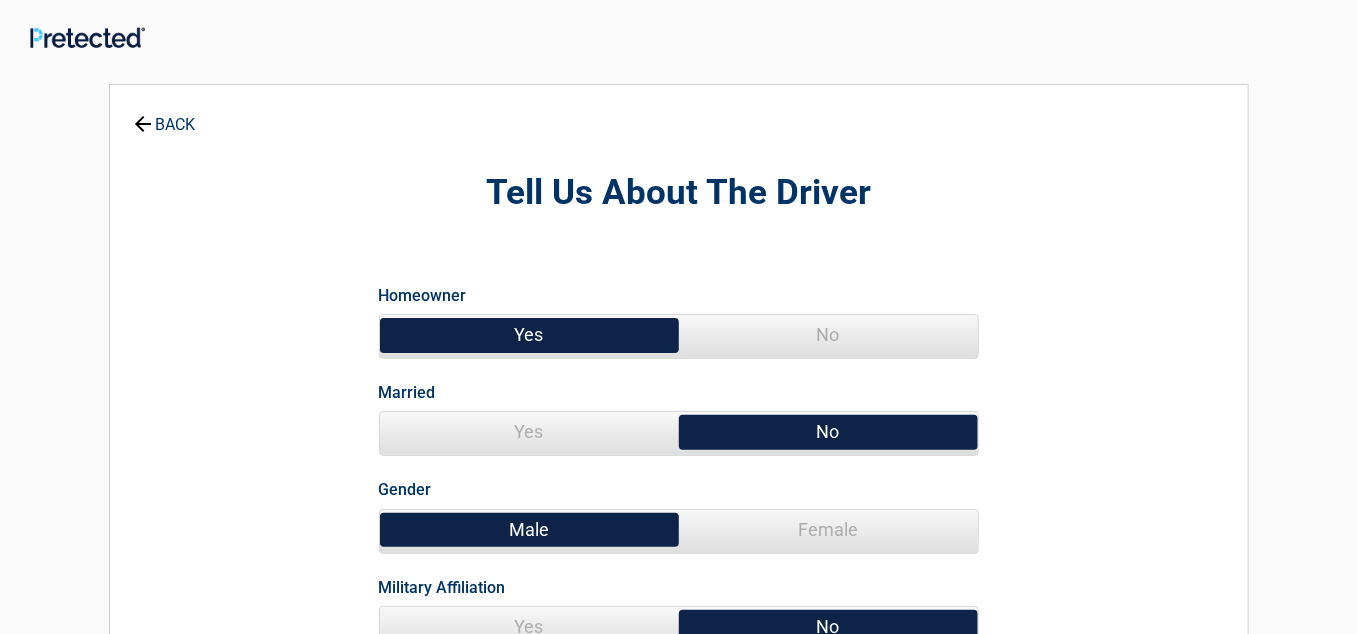click on "Female" at bounding box center (828, 530) 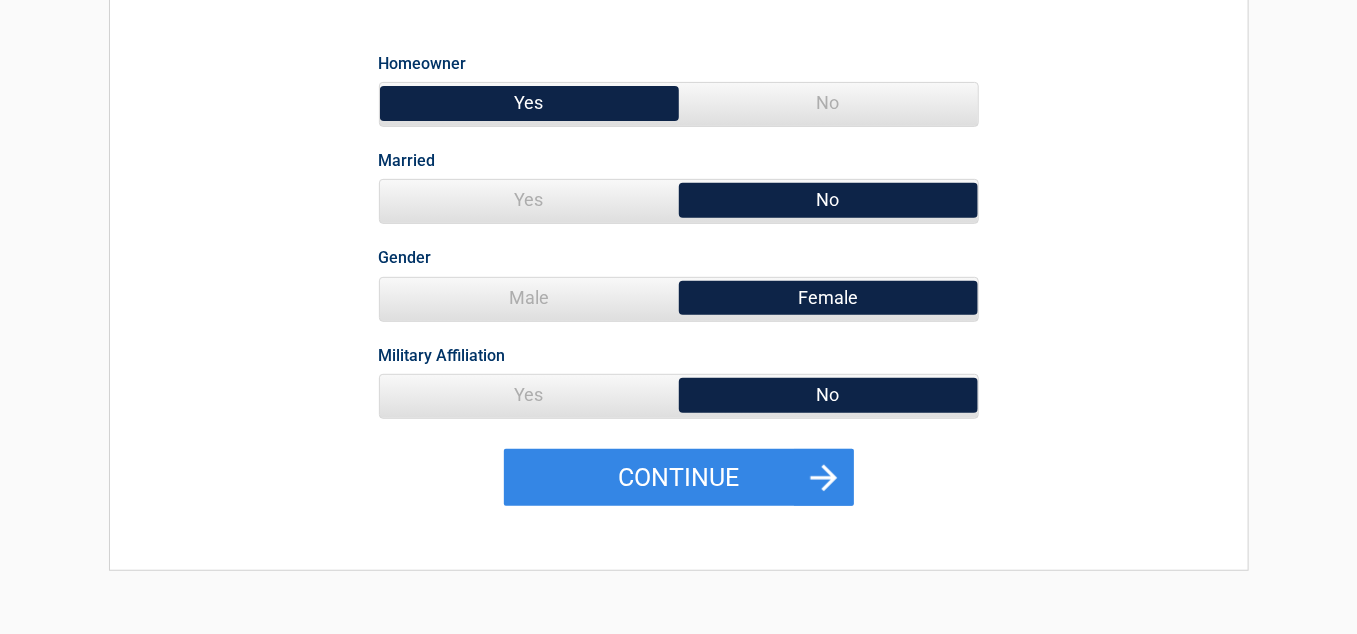scroll, scrollTop: 244, scrollLeft: 0, axis: vertical 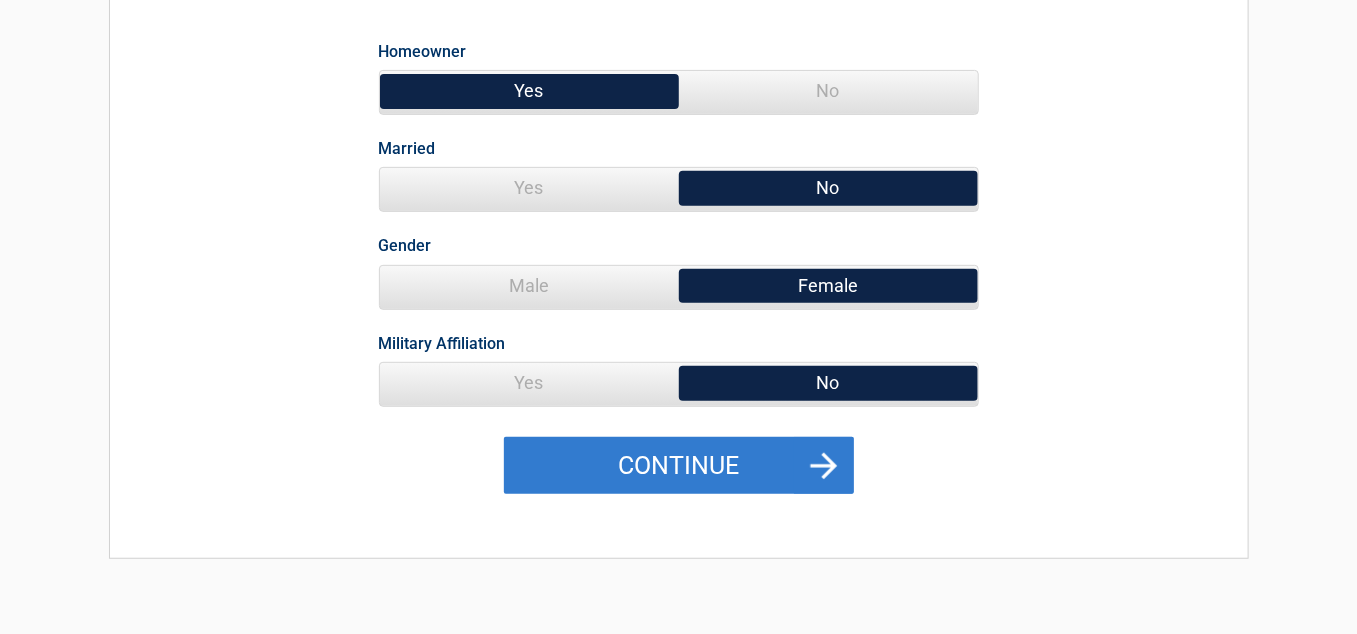 click on "Continue" at bounding box center (679, 466) 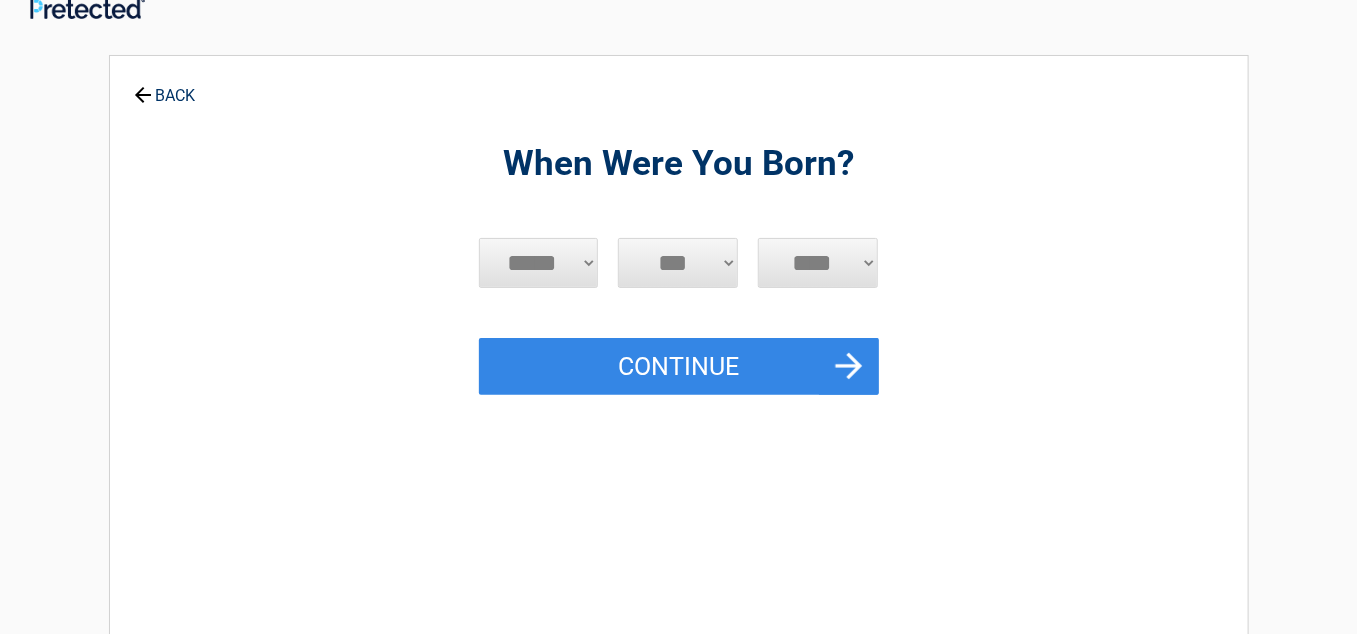 scroll, scrollTop: 0, scrollLeft: 0, axis: both 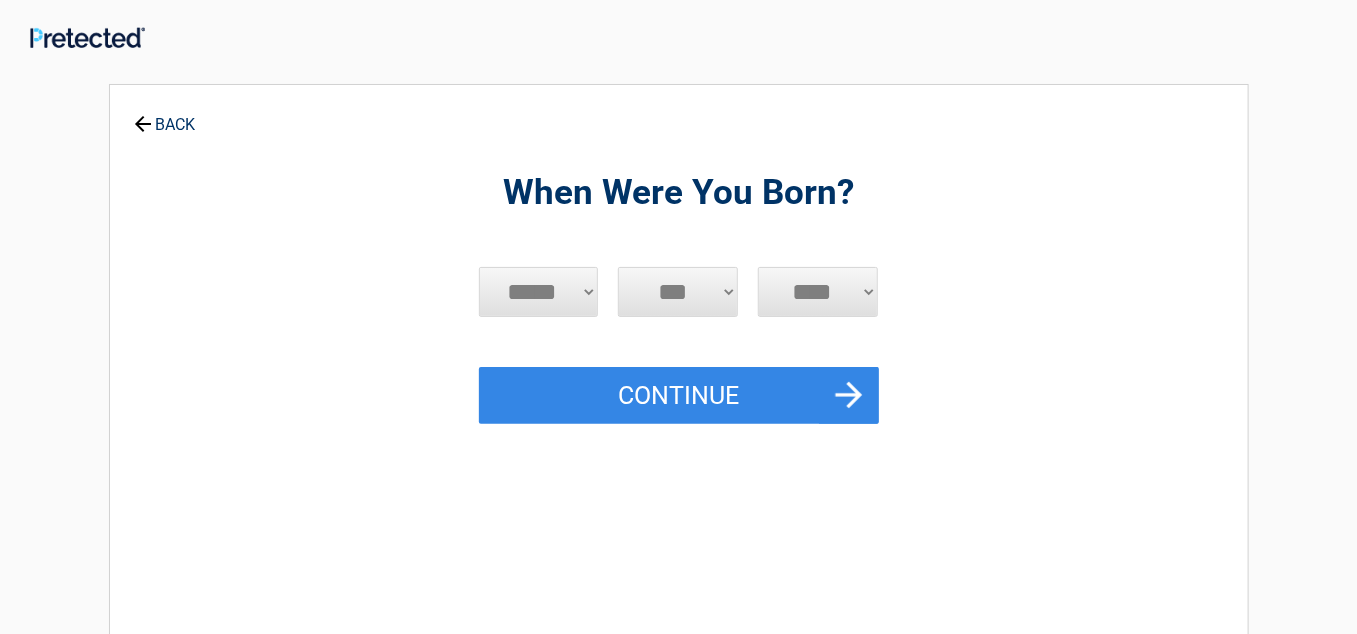 click on "*****
***
***
***
***
***
***
***
***
***
***
***
***" at bounding box center [539, 292] 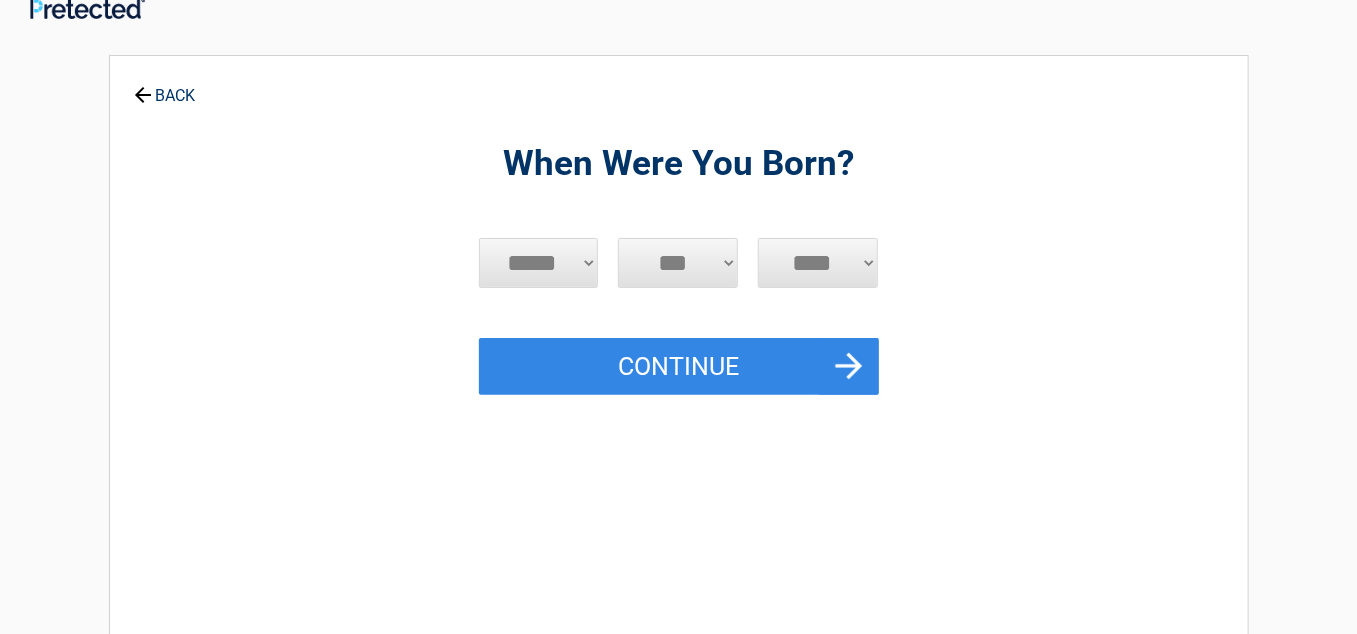 scroll, scrollTop: 30, scrollLeft: 0, axis: vertical 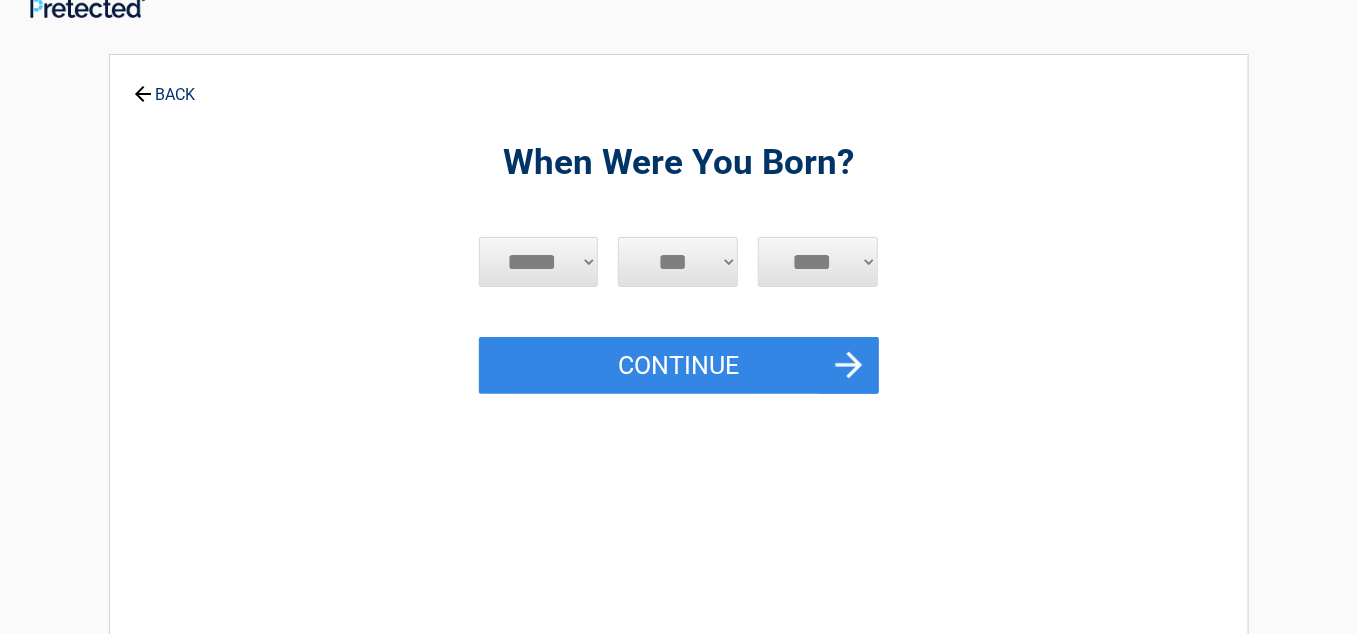 click on "*****
***
***
***
***
***
***
***
***
***
***
***
***" at bounding box center [539, 262] 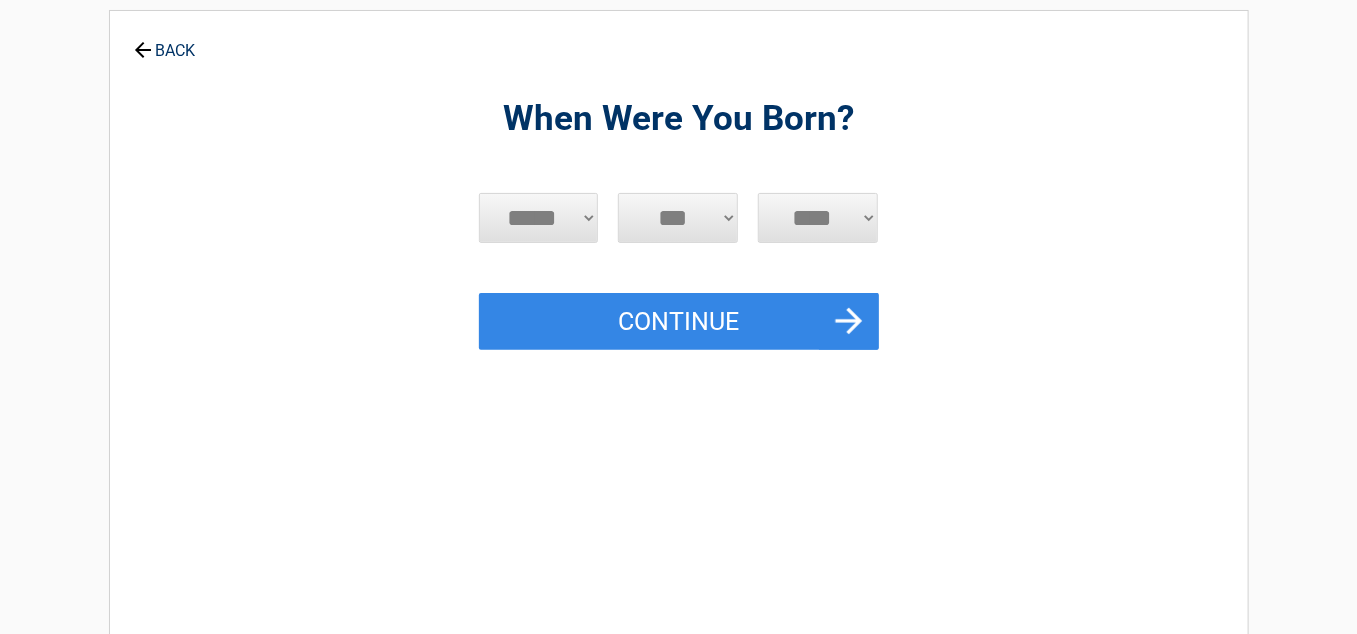scroll, scrollTop: 100, scrollLeft: 0, axis: vertical 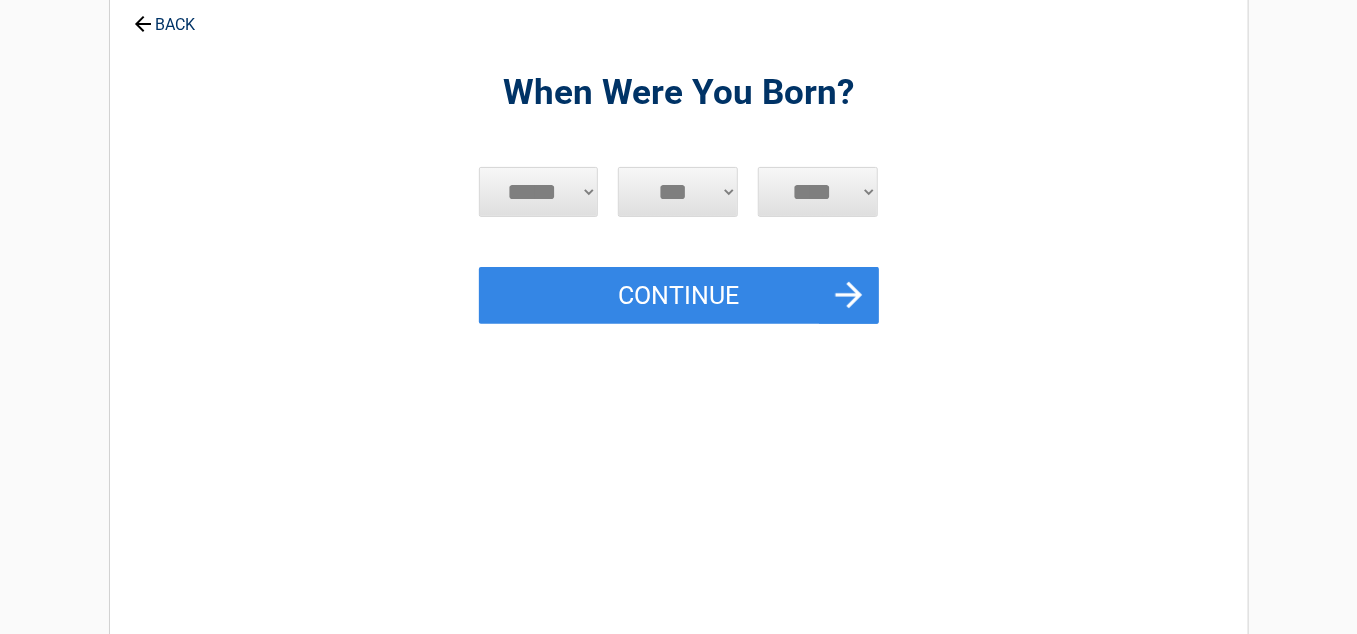 drag, startPoint x: 595, startPoint y: 189, endPoint x: 565, endPoint y: 437, distance: 249.80792 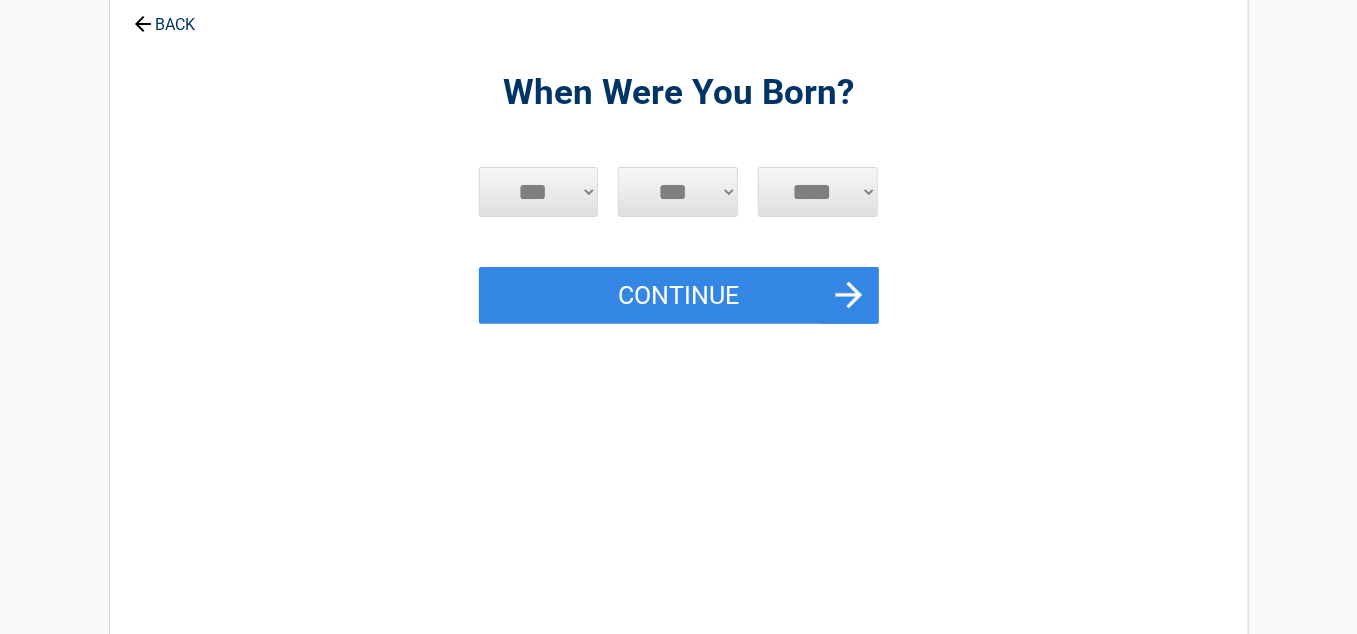 click on "*****
***
***
***
***
***
***
***
***
***
***
***
***" at bounding box center (539, 192) 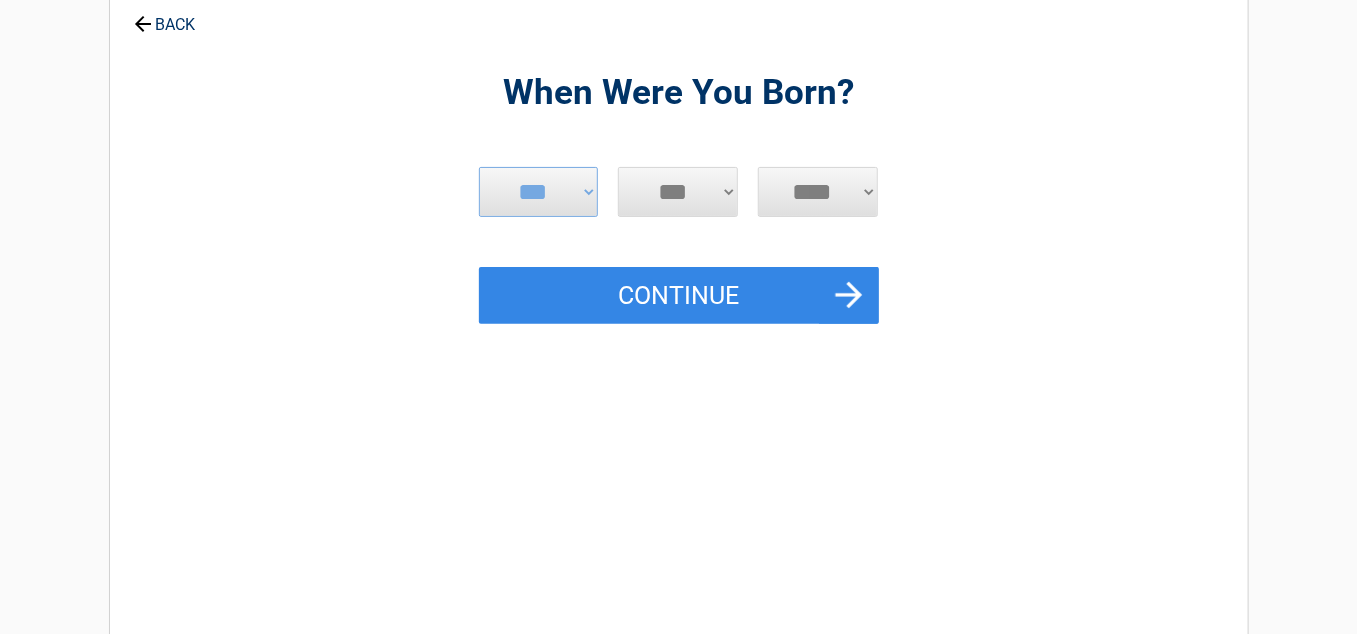 drag, startPoint x: 731, startPoint y: 189, endPoint x: 722, endPoint y: 181, distance: 12.0415945 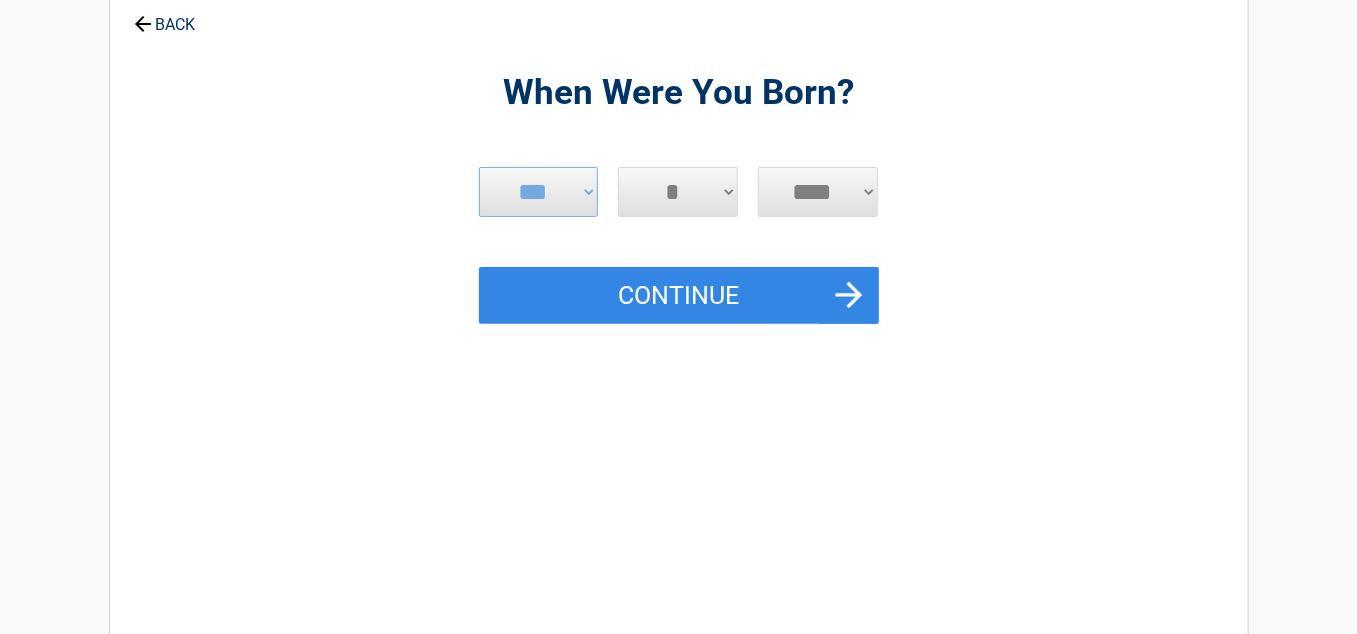 click on "*** * * * * * * * * * ** ** ** ** ** ** ** ** ** ** ** ** ** ** ** ** ** ** ** ** ** **" at bounding box center [678, 192] 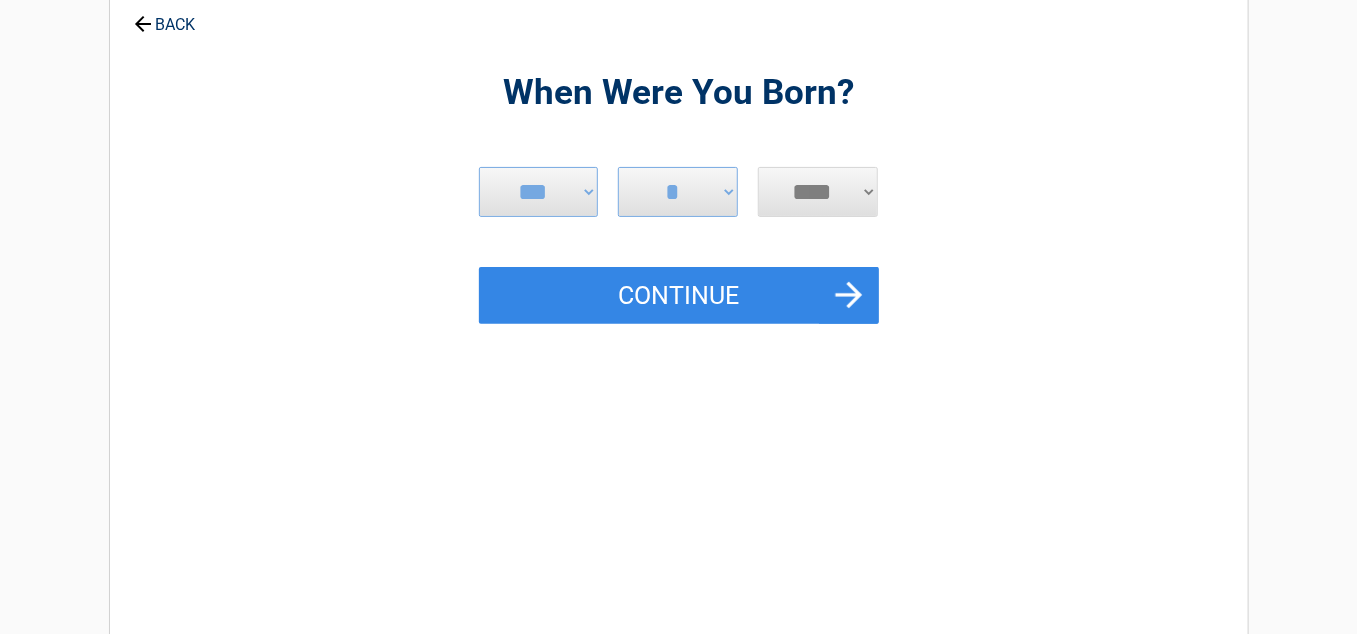 click on "****
****
****
****
****
****
****
****
****
****
****
****
****
****
****
****
****
****
****
****
****
****
****
****
****
****
****
****
****
****
****
****
****
****
****
****
****
****
****
****
****
****
****
****
****
****
****
****
****
****
****
****
****
****
****
****
****
****
****
****
****
****
****
****" at bounding box center (818, 192) 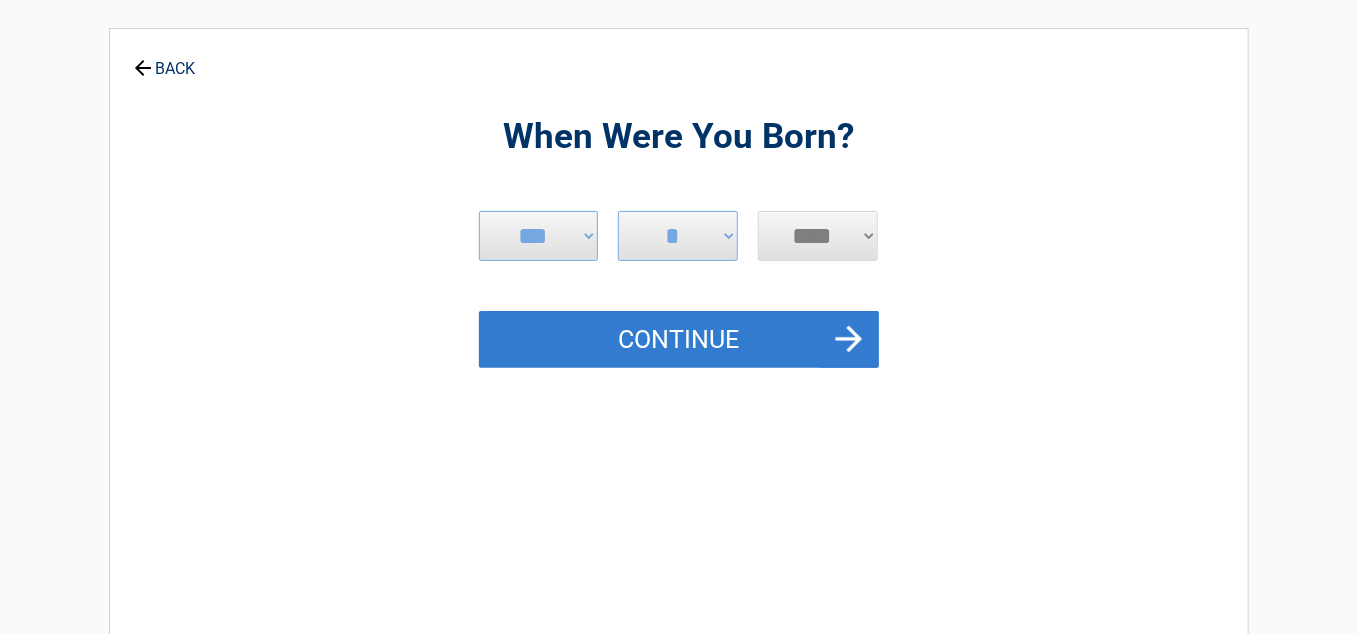 scroll, scrollTop: 55, scrollLeft: 0, axis: vertical 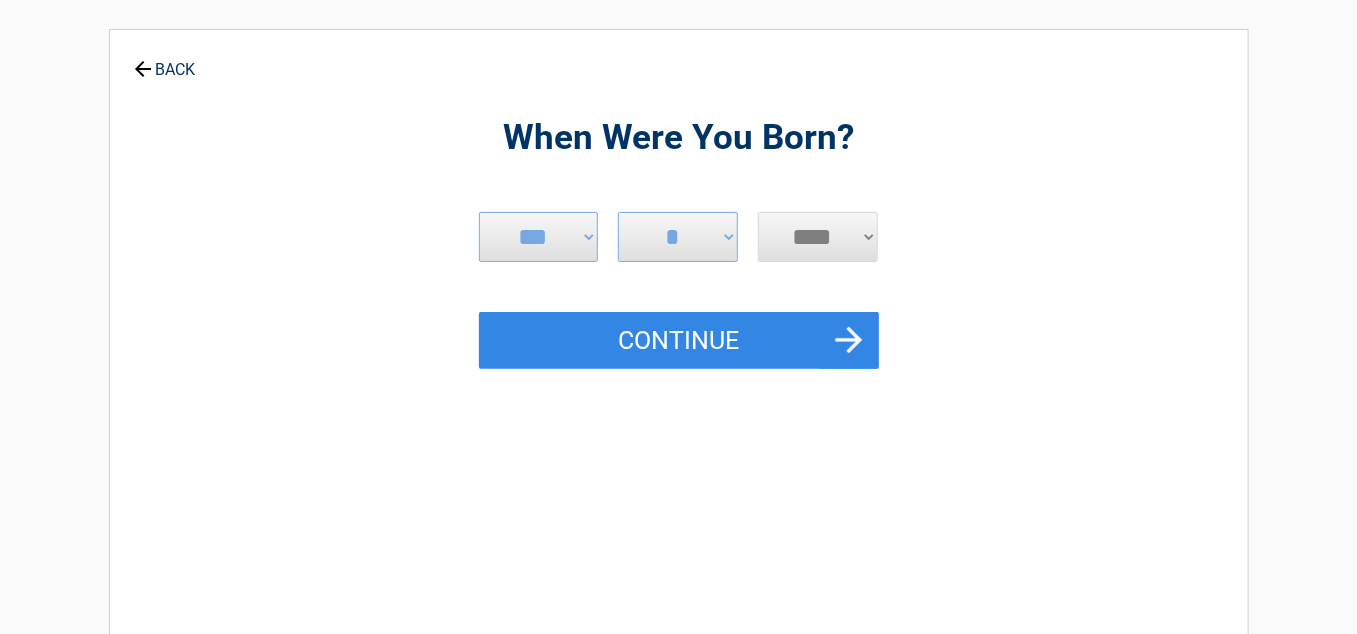click on "****
****
****
****
****
****
****
****
****
****
****
****
****
****
****
****
****
****
****
****
****
****
****
****
****
****
****
****
****
****
****
****
****
****
****
****
****
****
****
****
****
****
****
****
****
****
****
****
****
****
****
****
****
****
****
****
****
****
****
****
****
****
****
****" at bounding box center (818, 237) 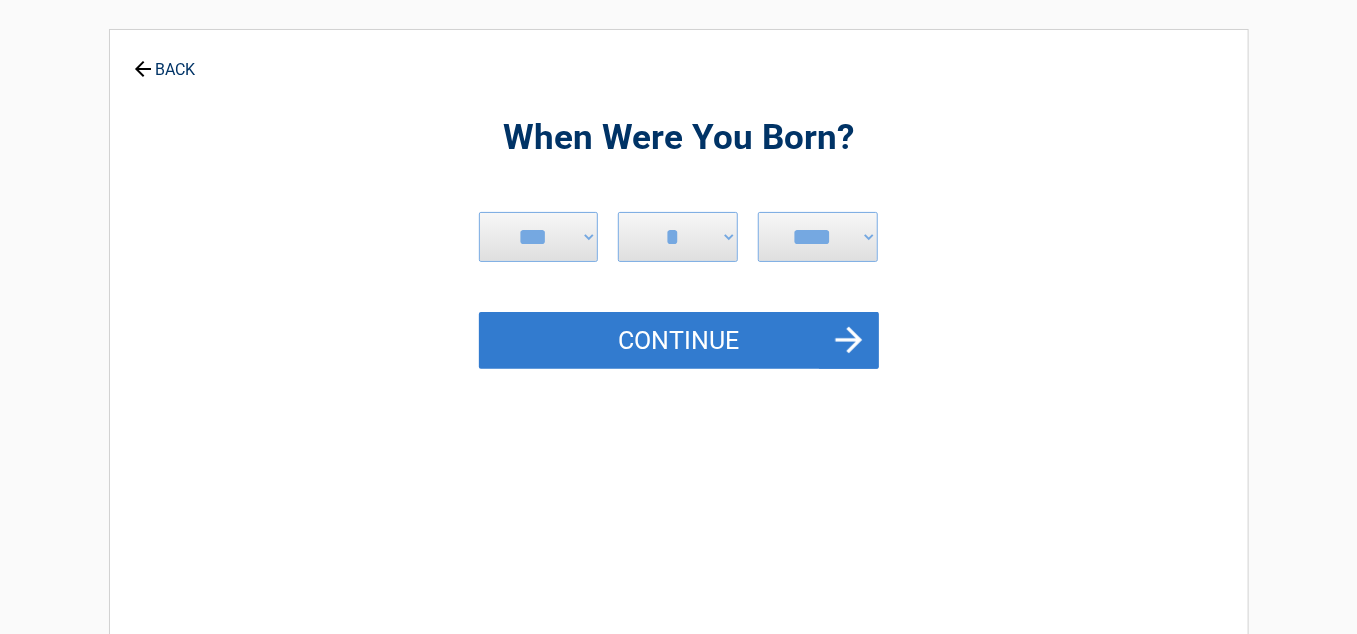 click on "Continue" at bounding box center [679, 341] 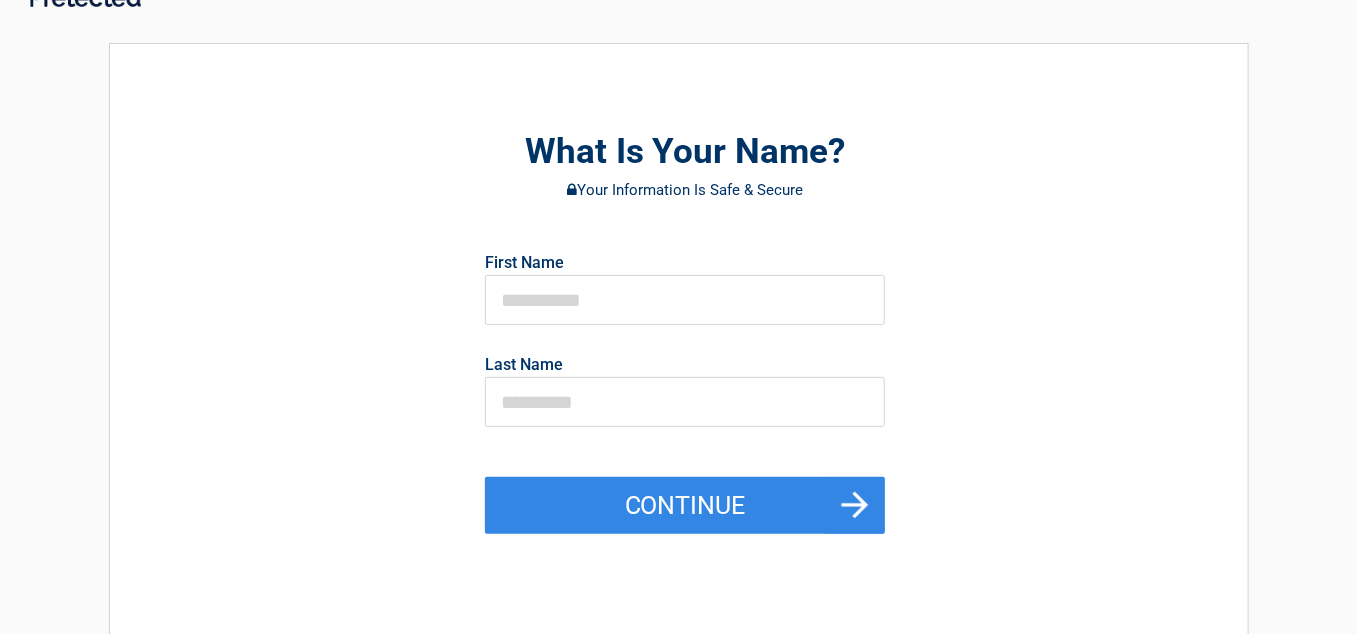 scroll, scrollTop: 0, scrollLeft: 0, axis: both 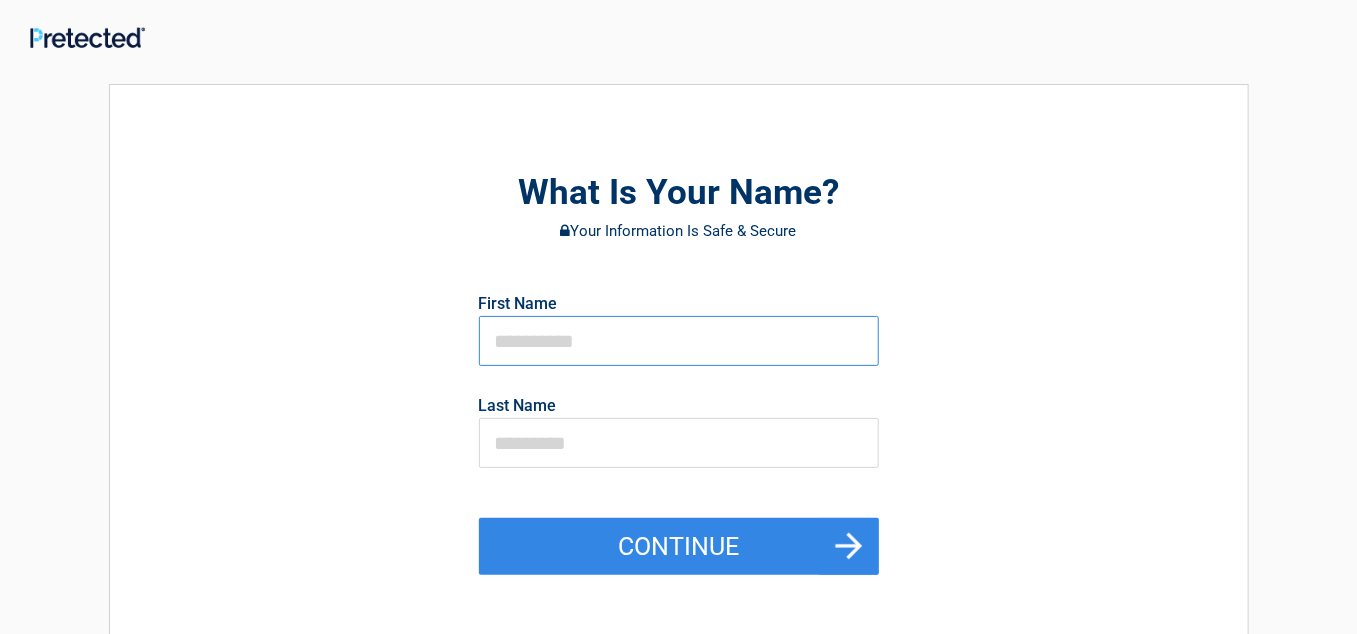 click at bounding box center (679, 341) 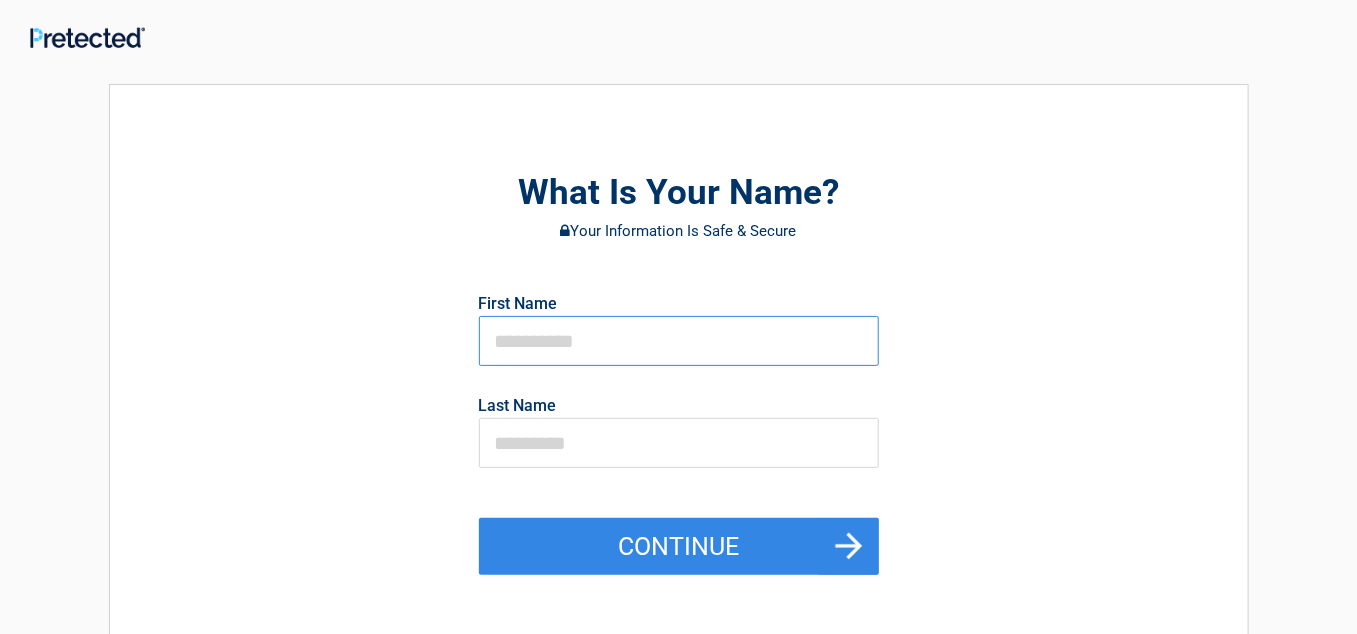 type on "******" 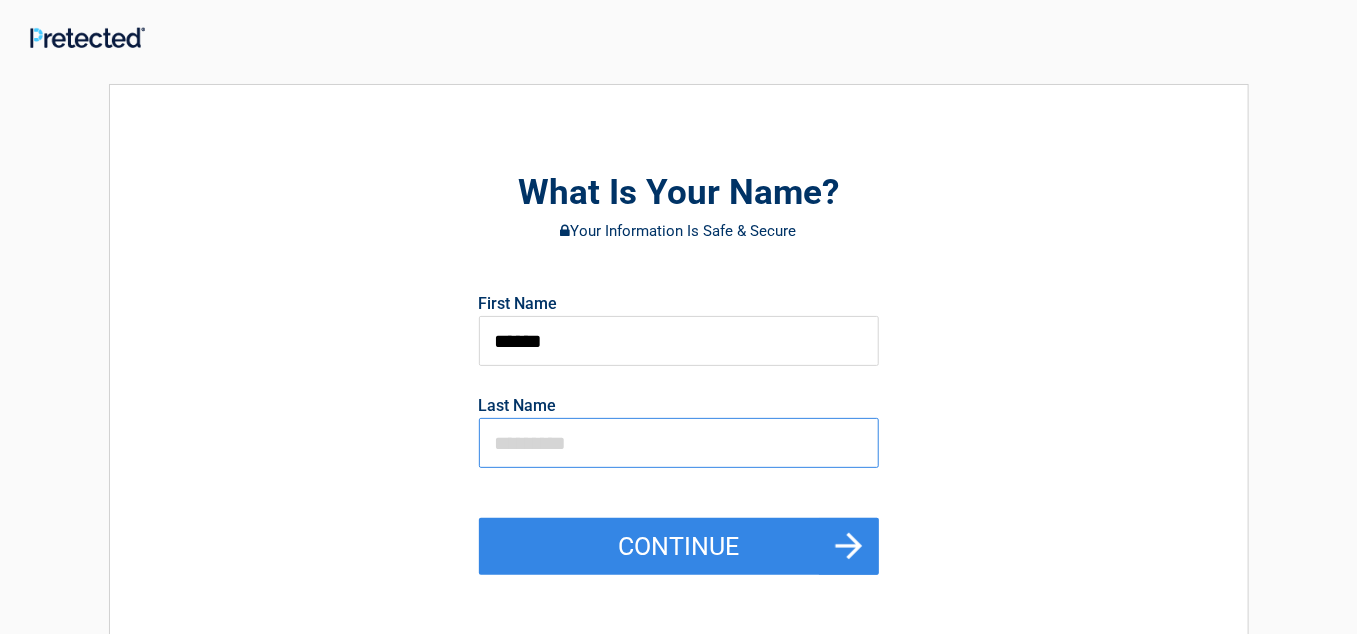 type on "*****" 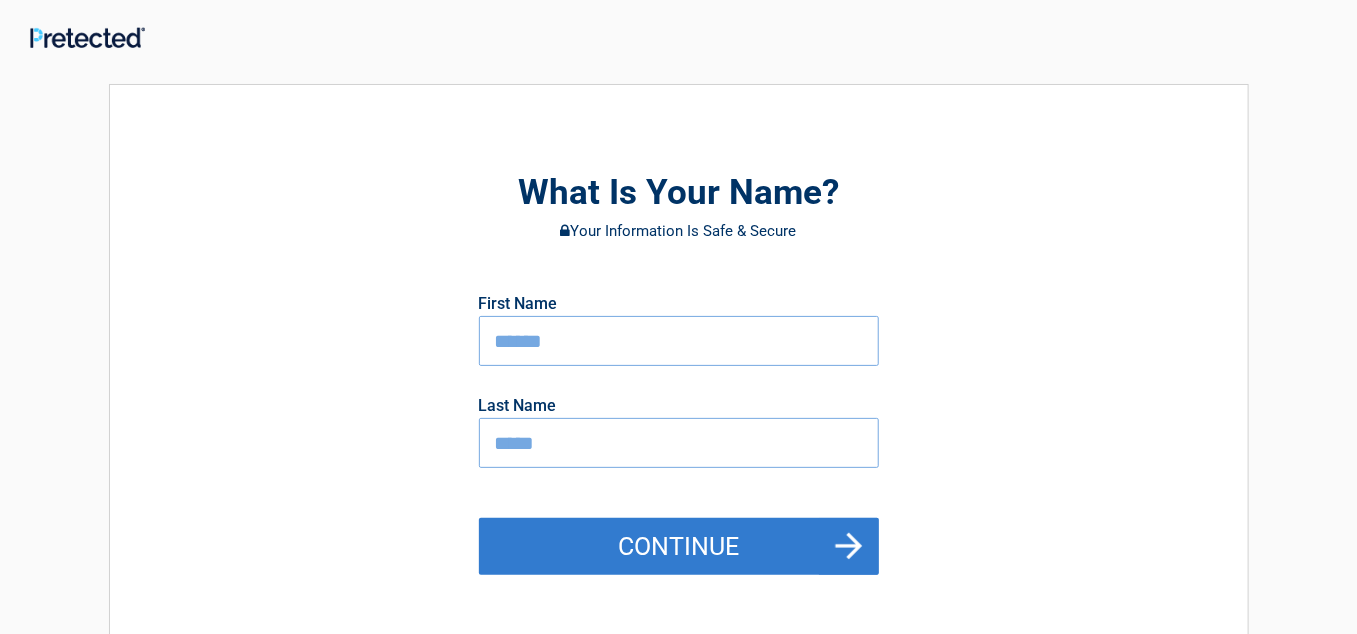 click on "Continue" at bounding box center (679, 547) 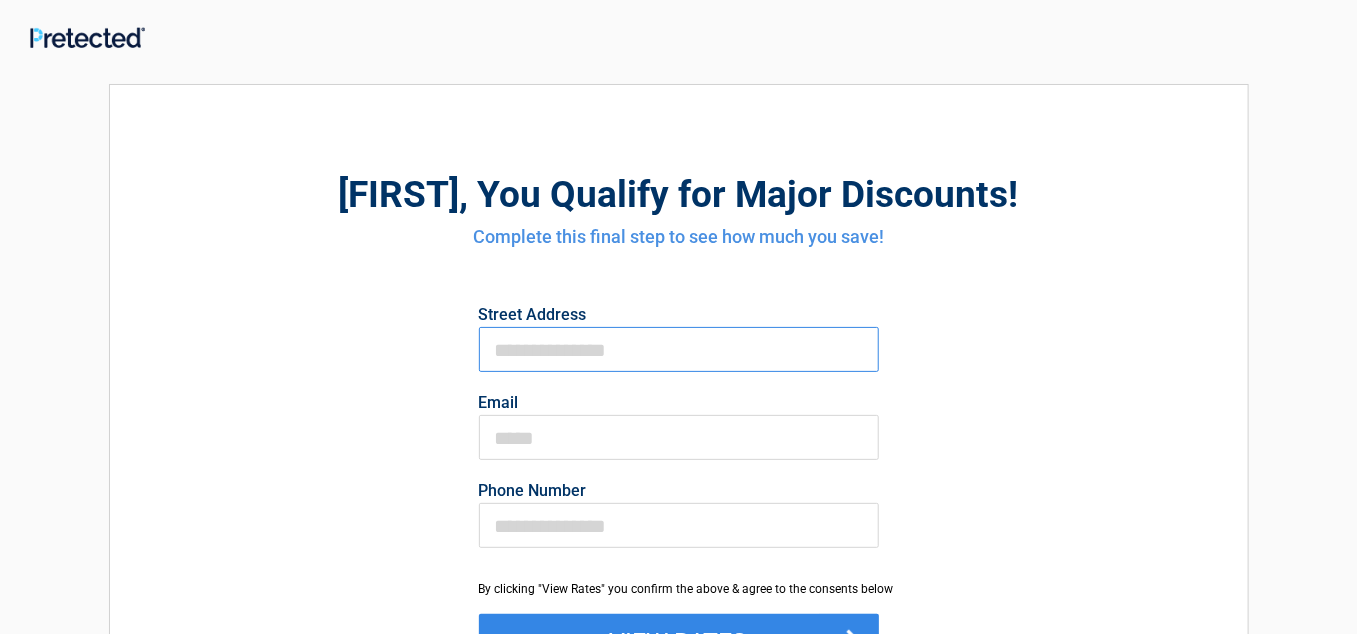 click on "First Name" at bounding box center [679, 349] 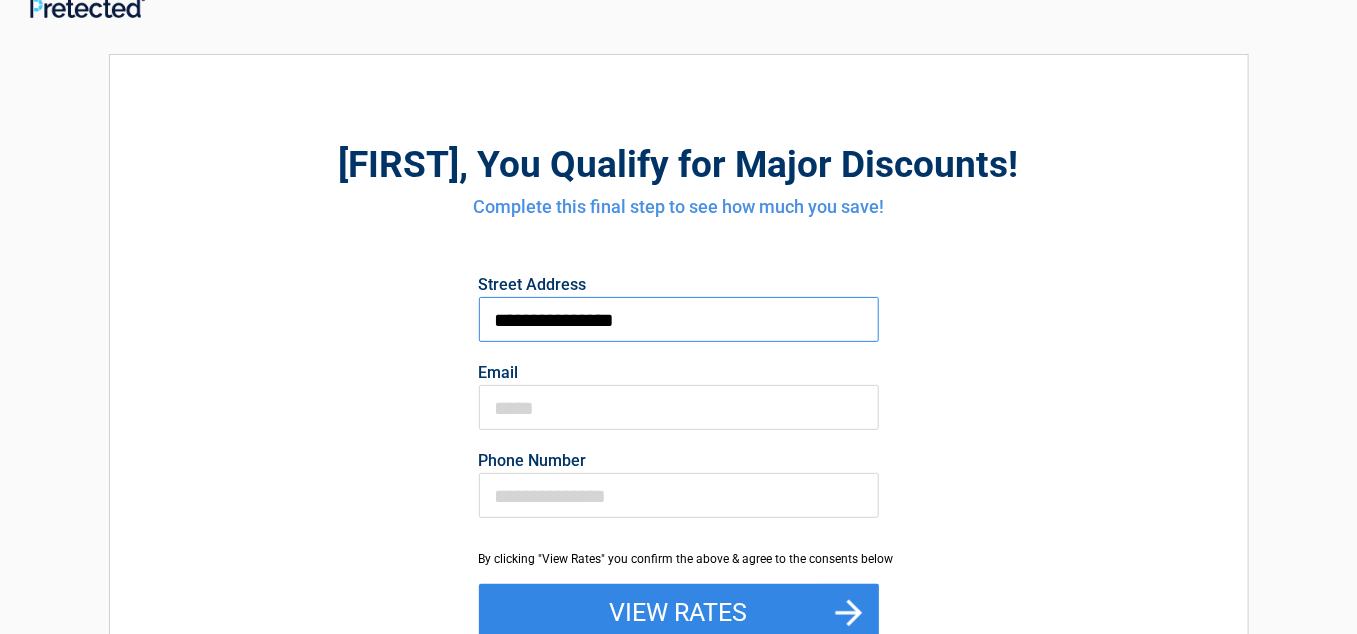 scroll, scrollTop: 0, scrollLeft: 0, axis: both 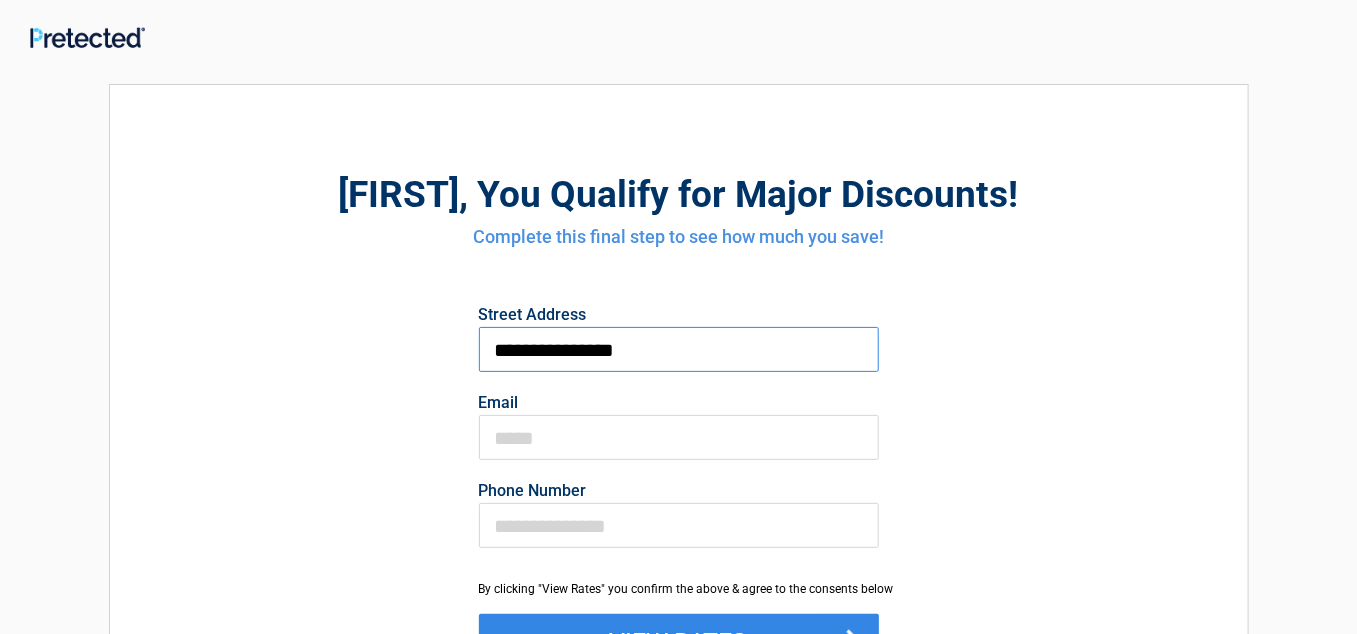type on "**********" 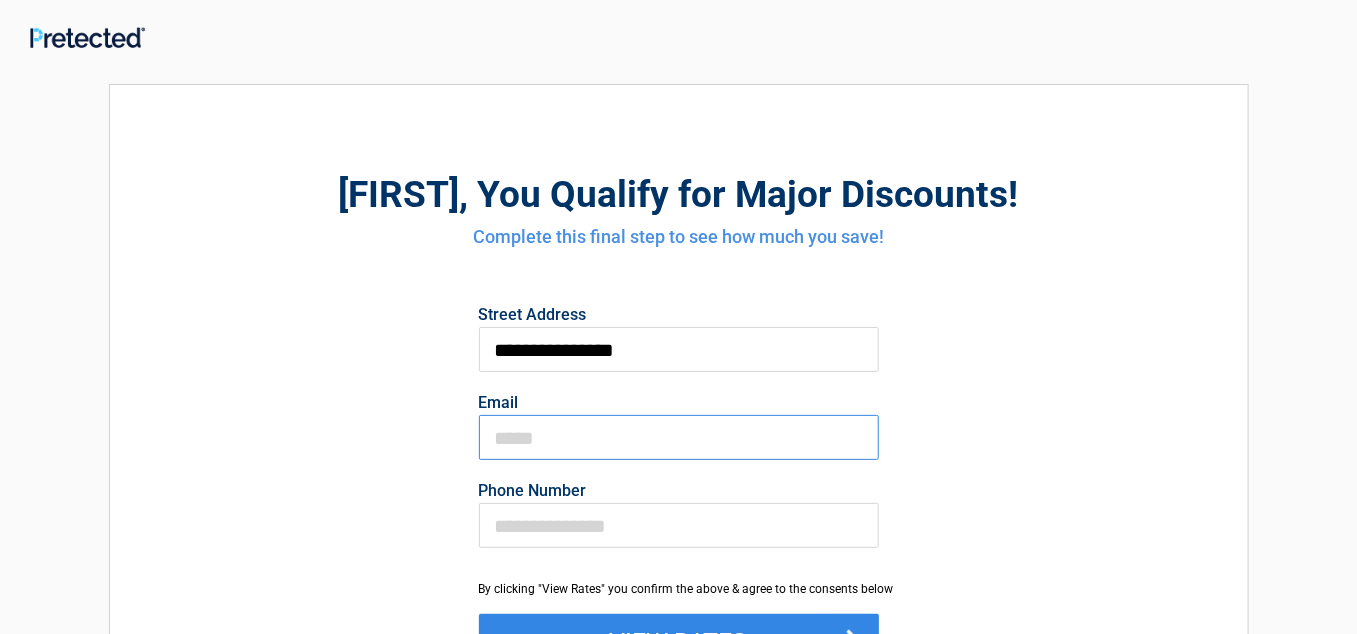 click on "Email" at bounding box center [679, 437] 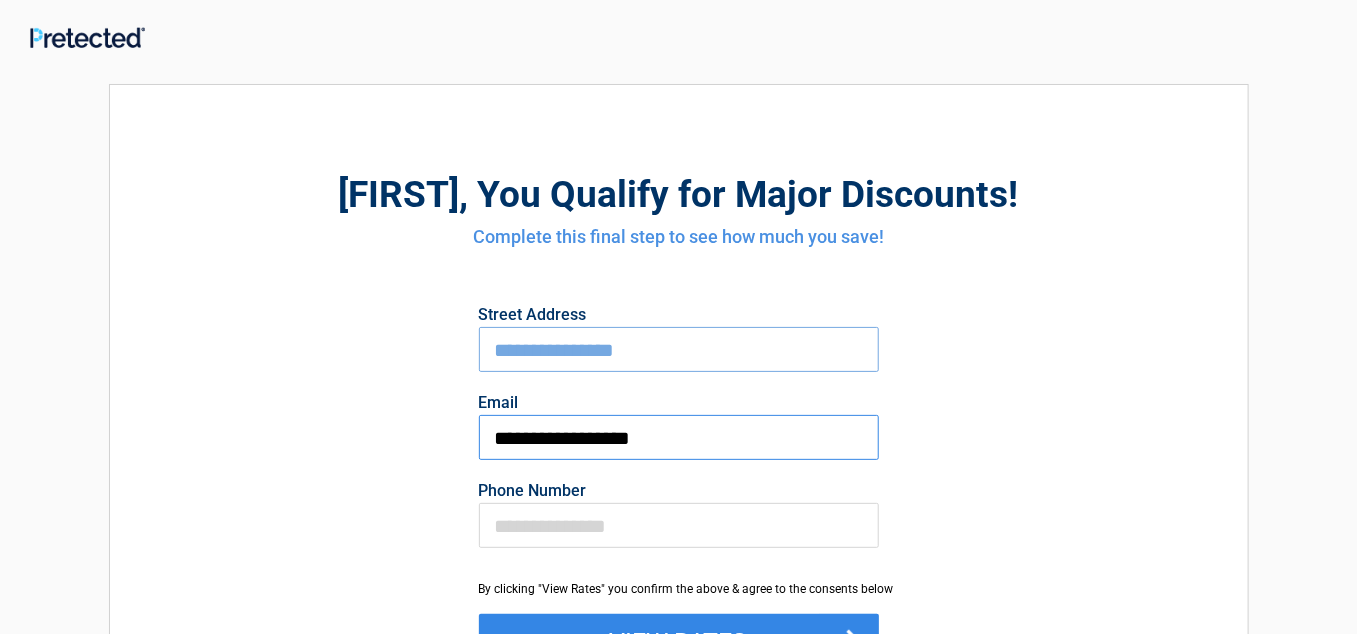 type on "**********" 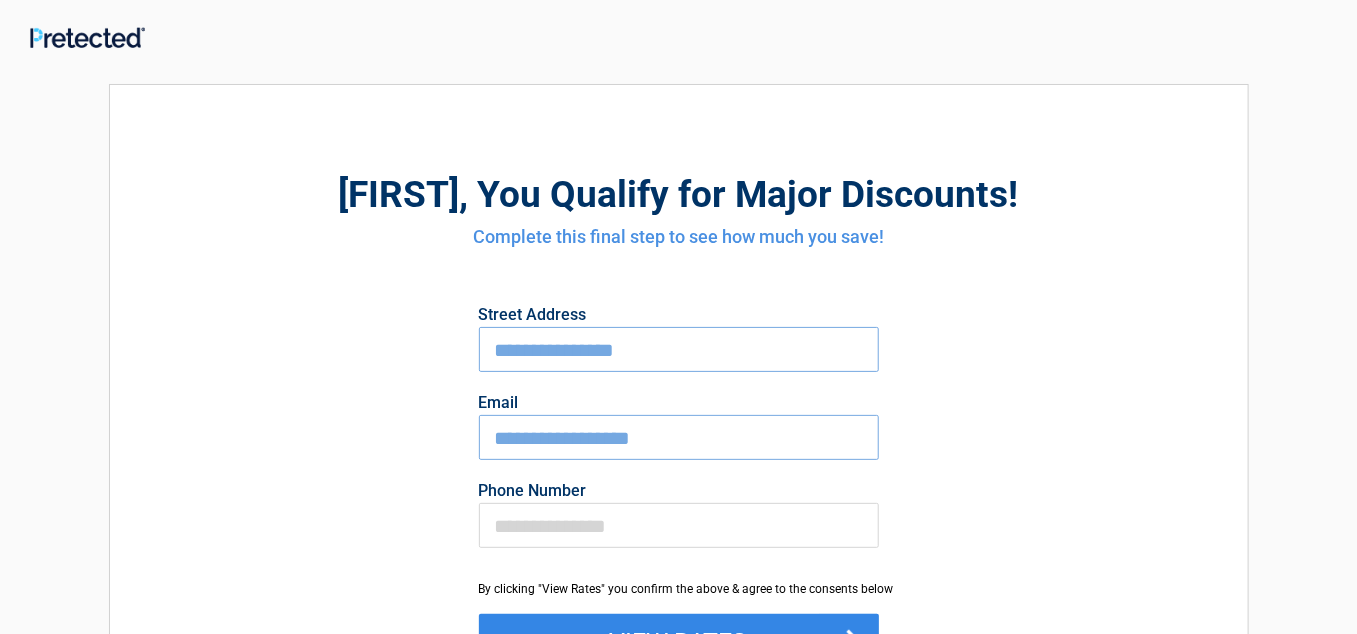 click on "**********" at bounding box center [679, 349] 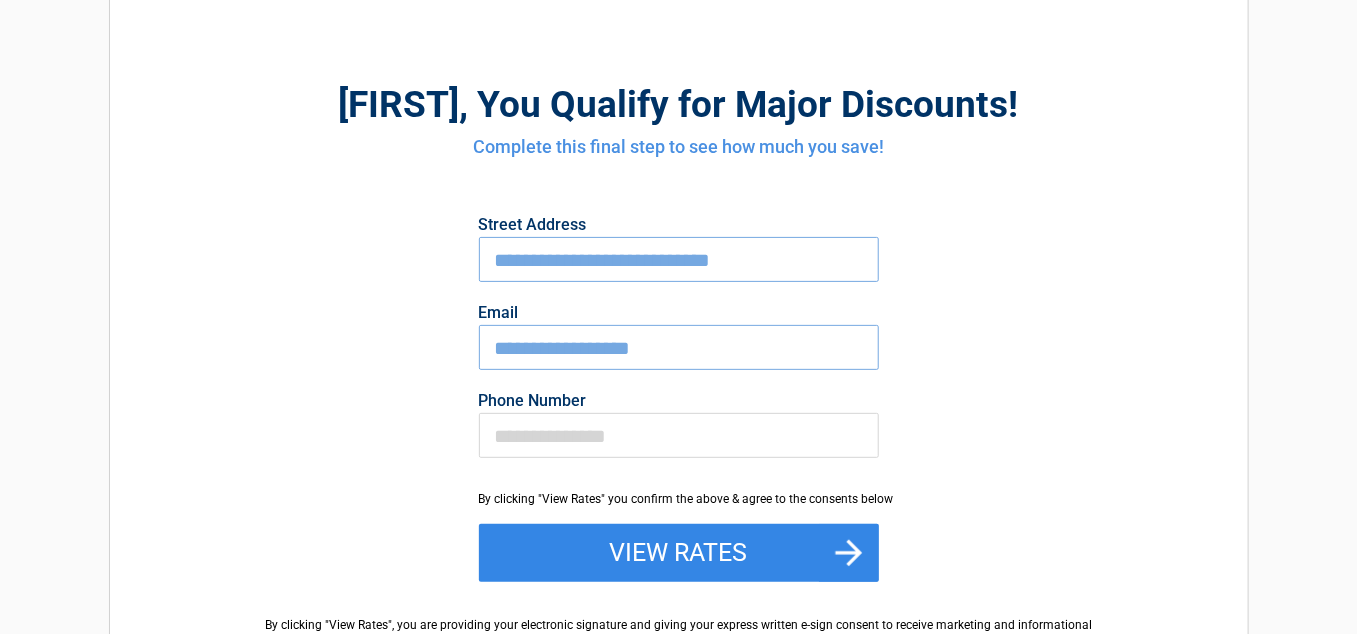 scroll, scrollTop: 114, scrollLeft: 0, axis: vertical 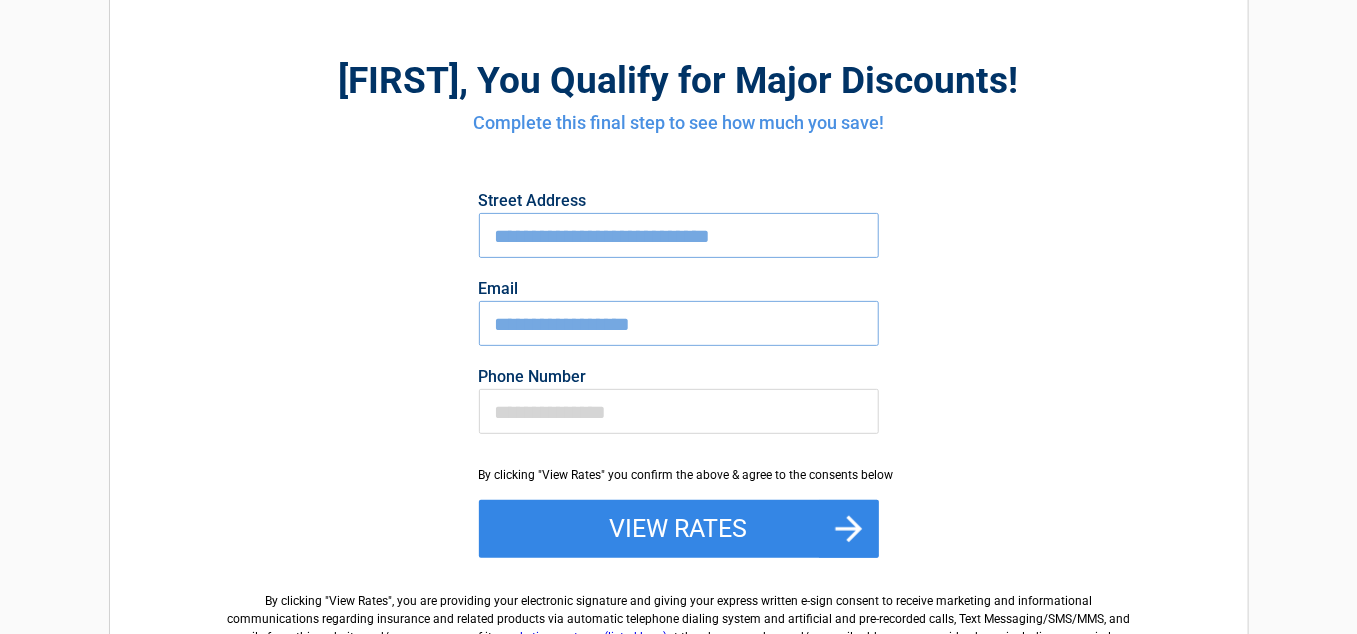 type on "**********" 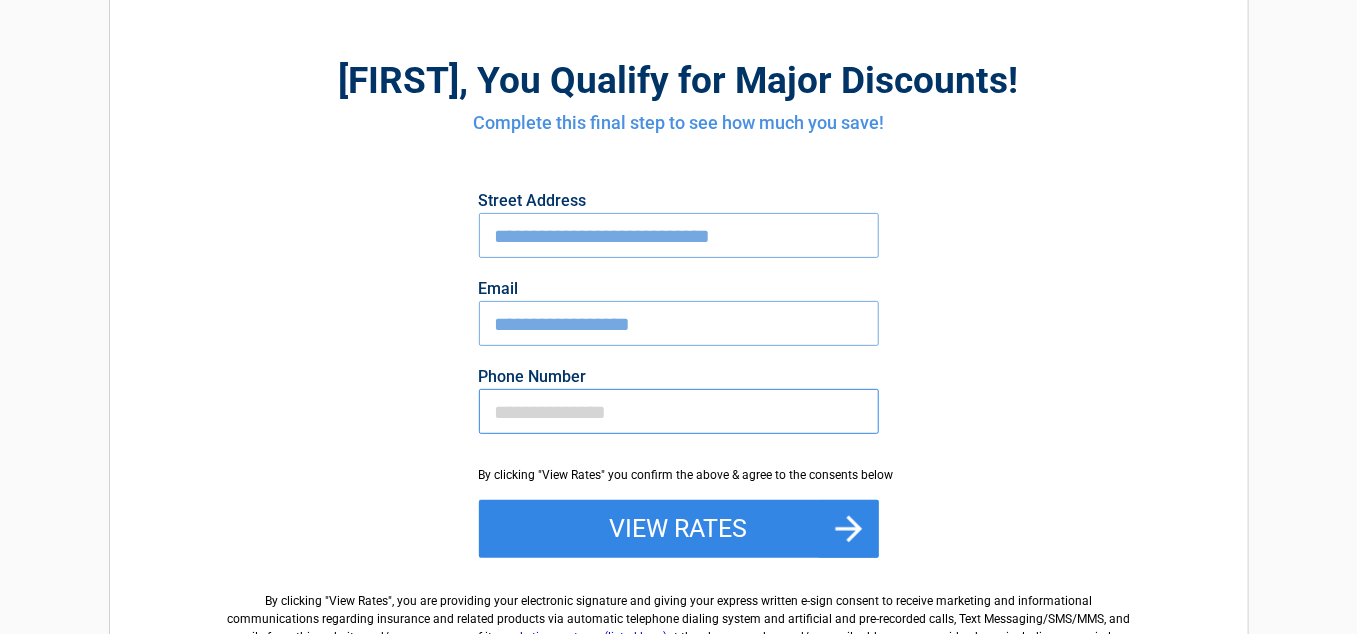 click on "Phone Number" at bounding box center [679, 411] 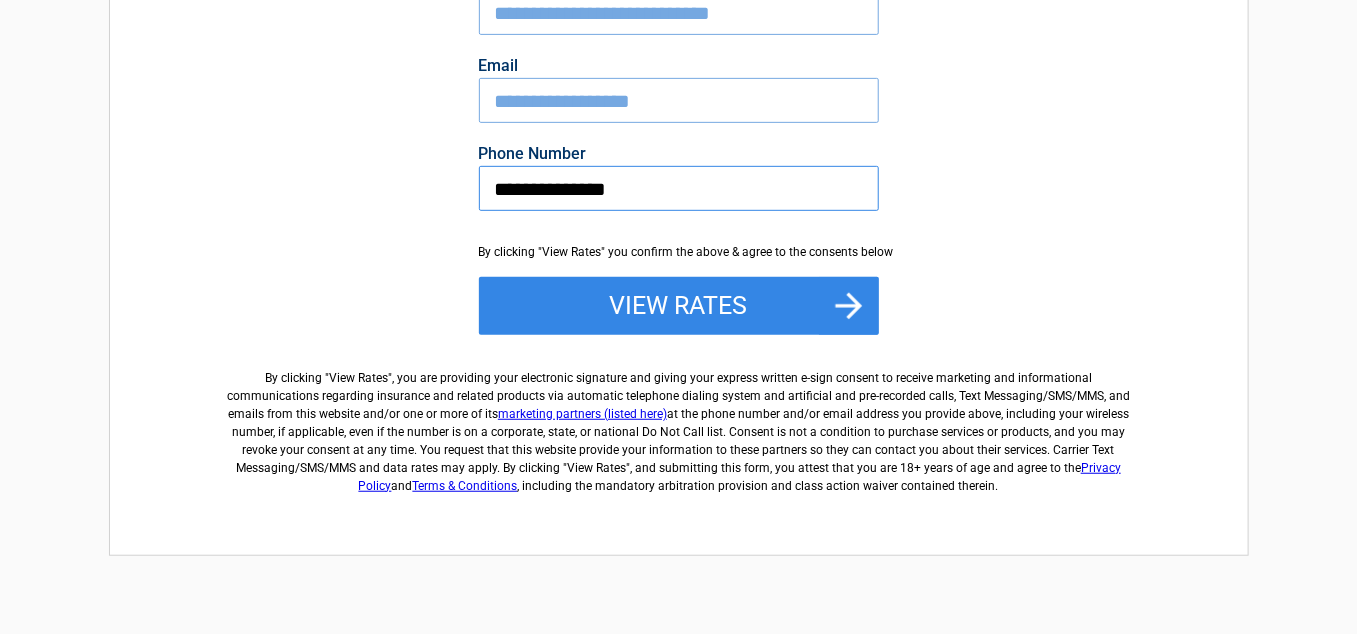 scroll, scrollTop: 352, scrollLeft: 0, axis: vertical 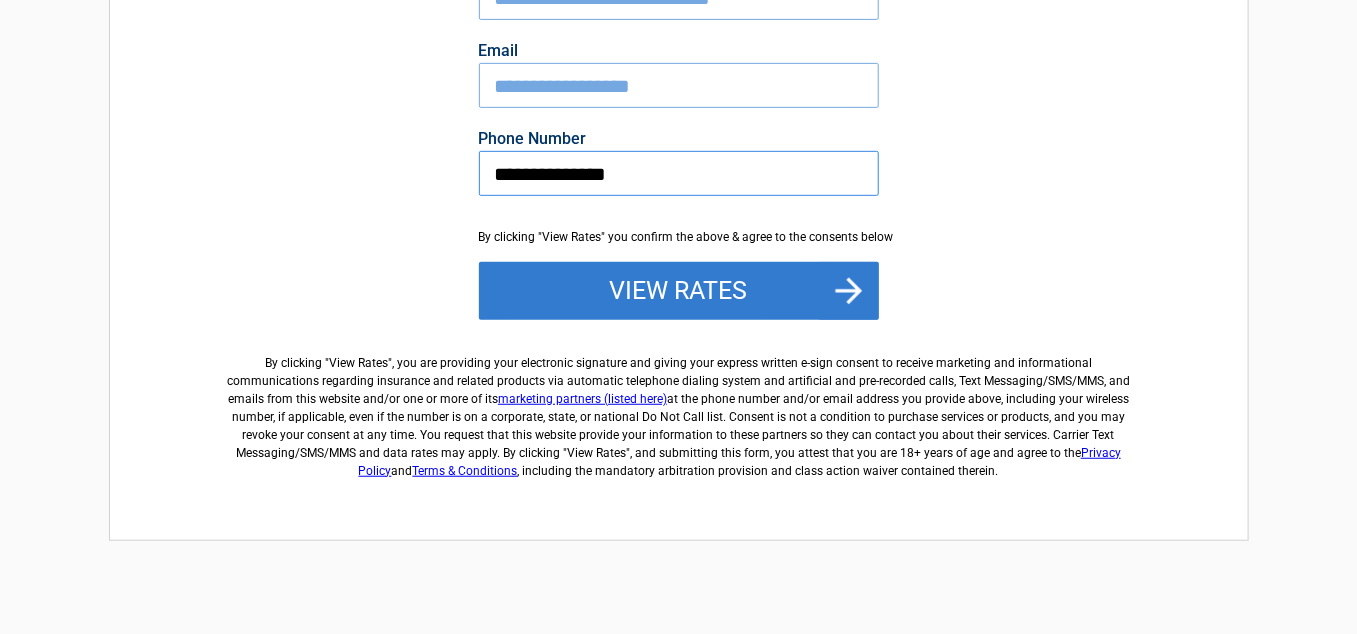 type on "**********" 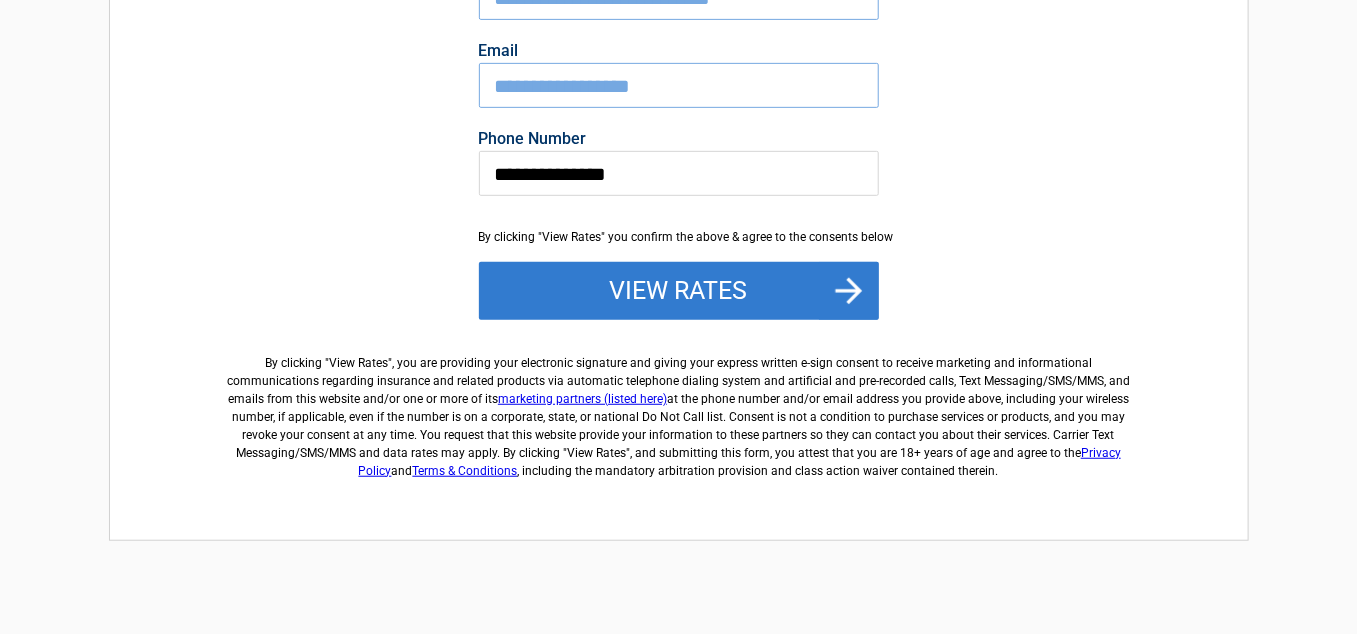 click on "View Rates" at bounding box center (679, 291) 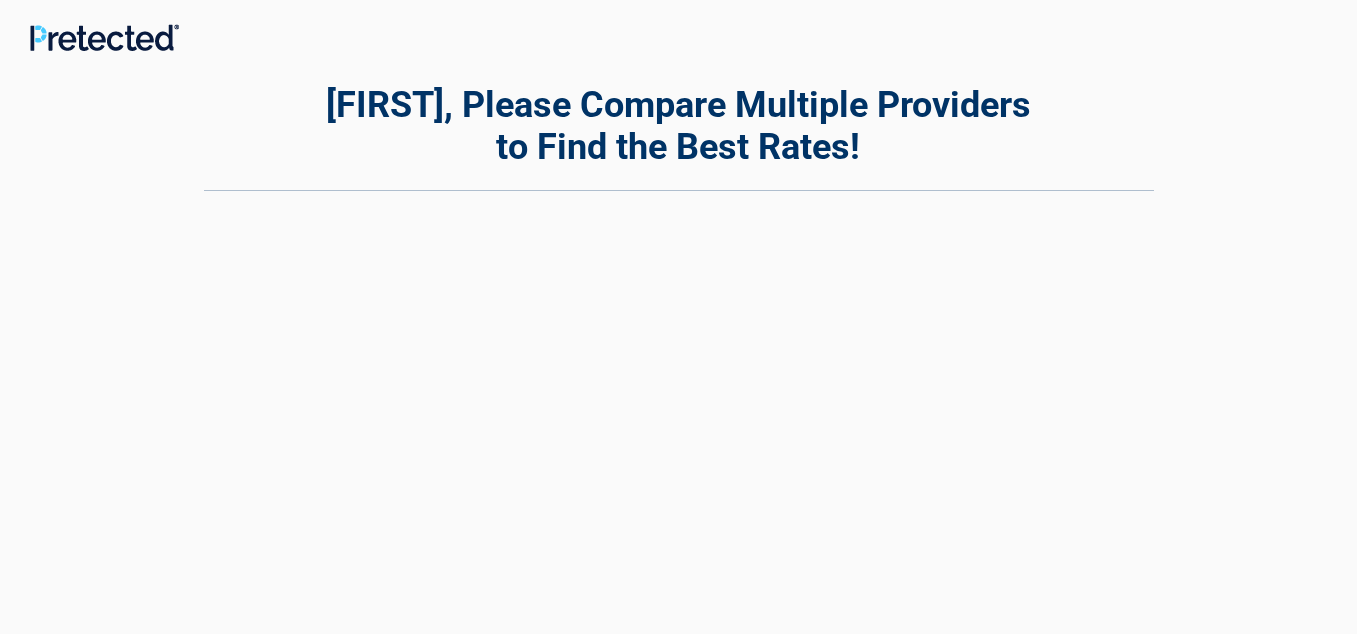 scroll, scrollTop: 0, scrollLeft: 0, axis: both 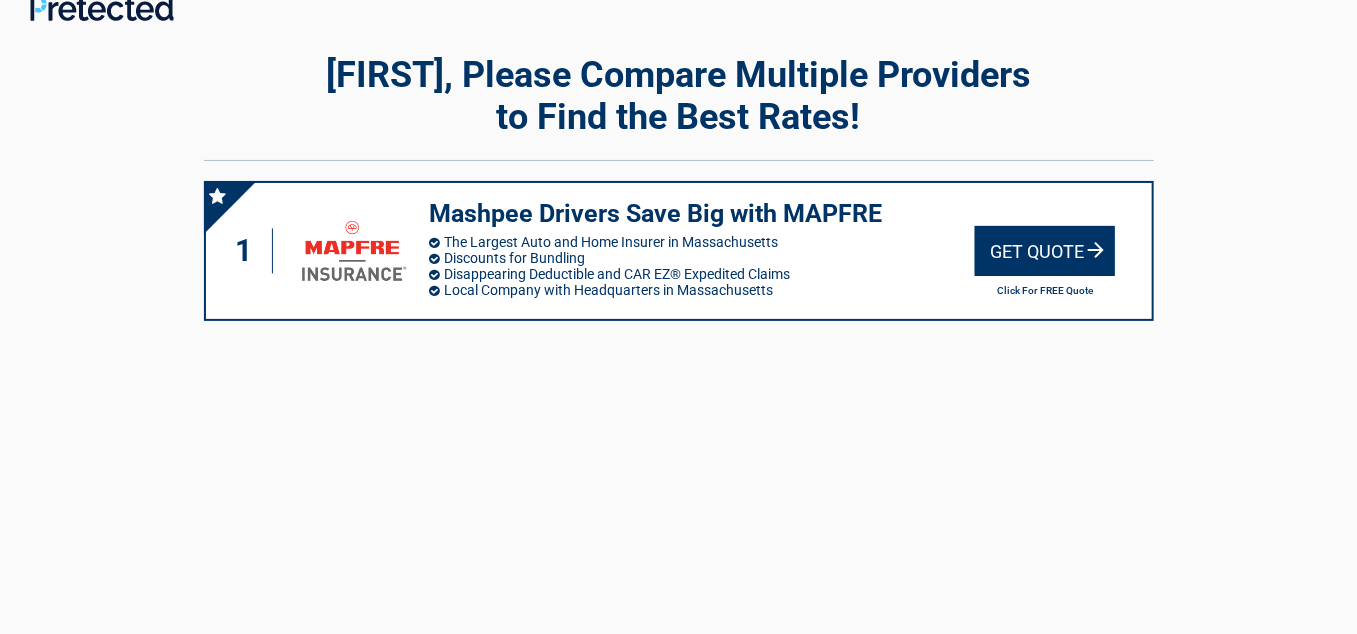 click on "Click For FREE Quote" at bounding box center [1045, 290] 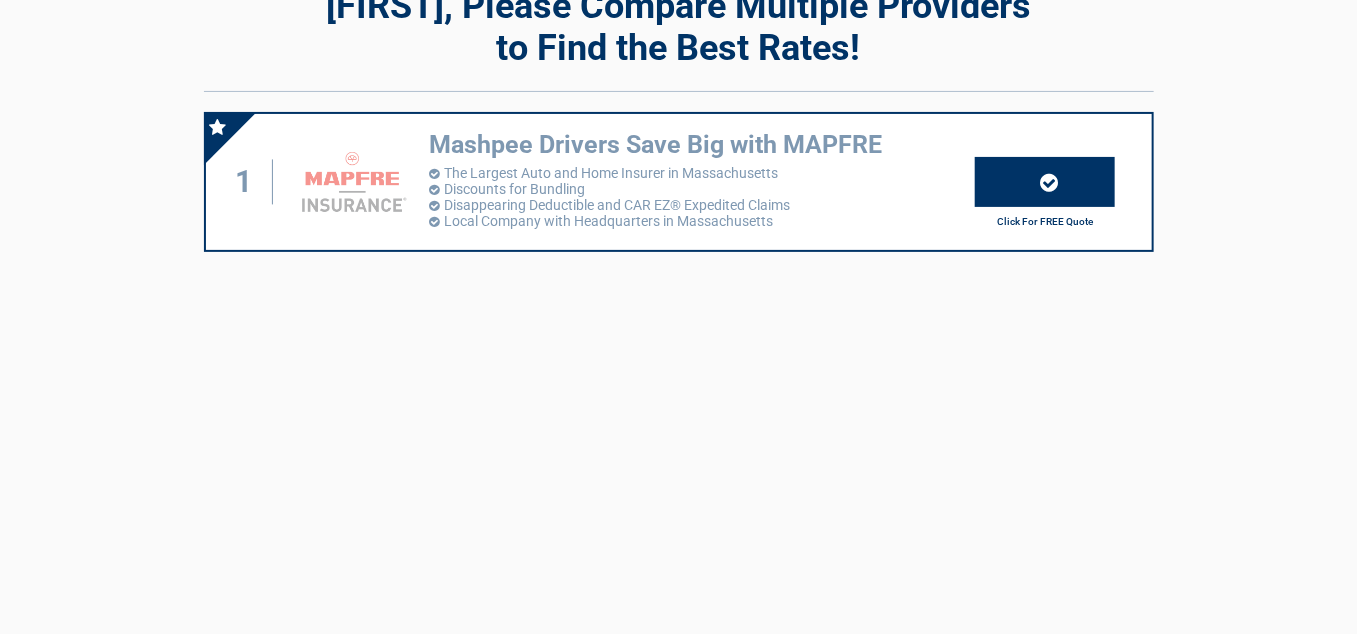scroll, scrollTop: 6, scrollLeft: 0, axis: vertical 